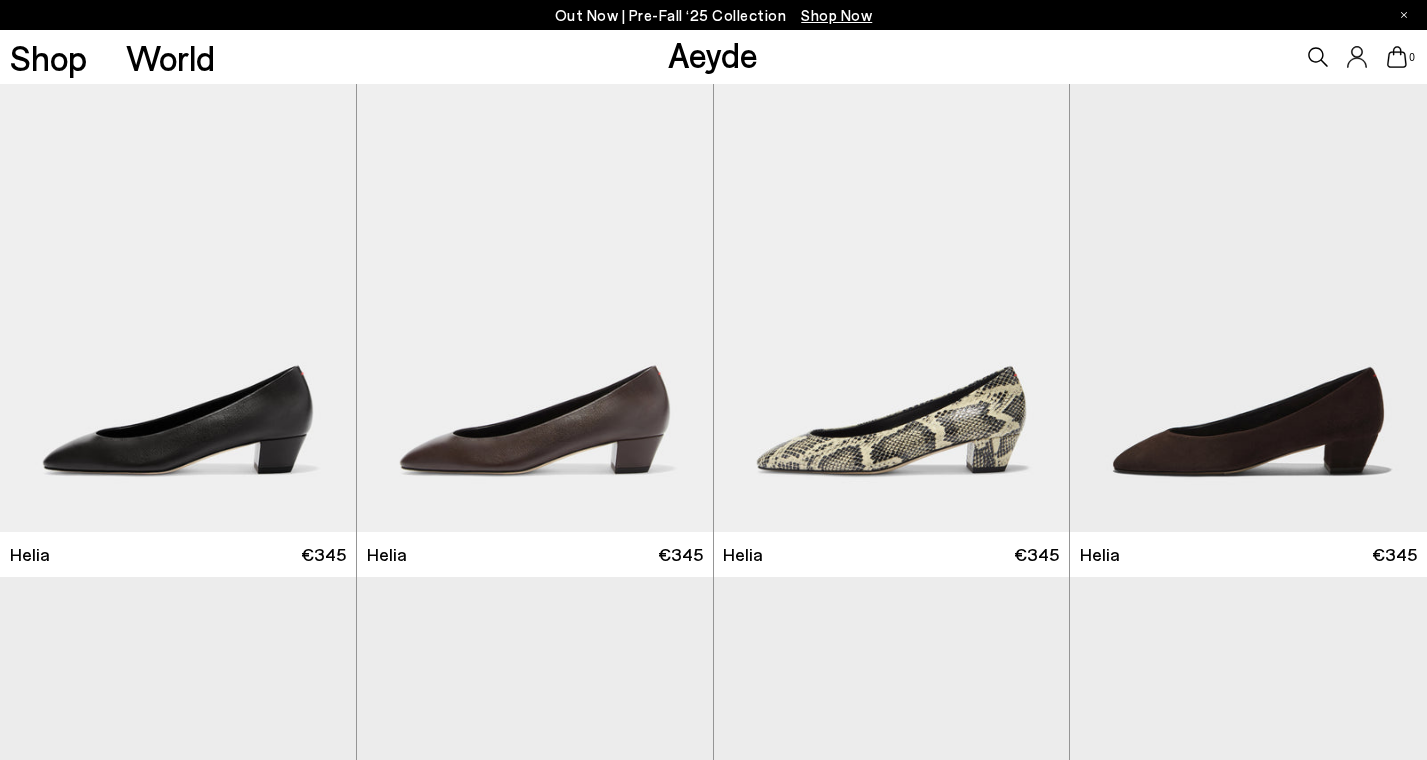 scroll, scrollTop: 0, scrollLeft: 0, axis: both 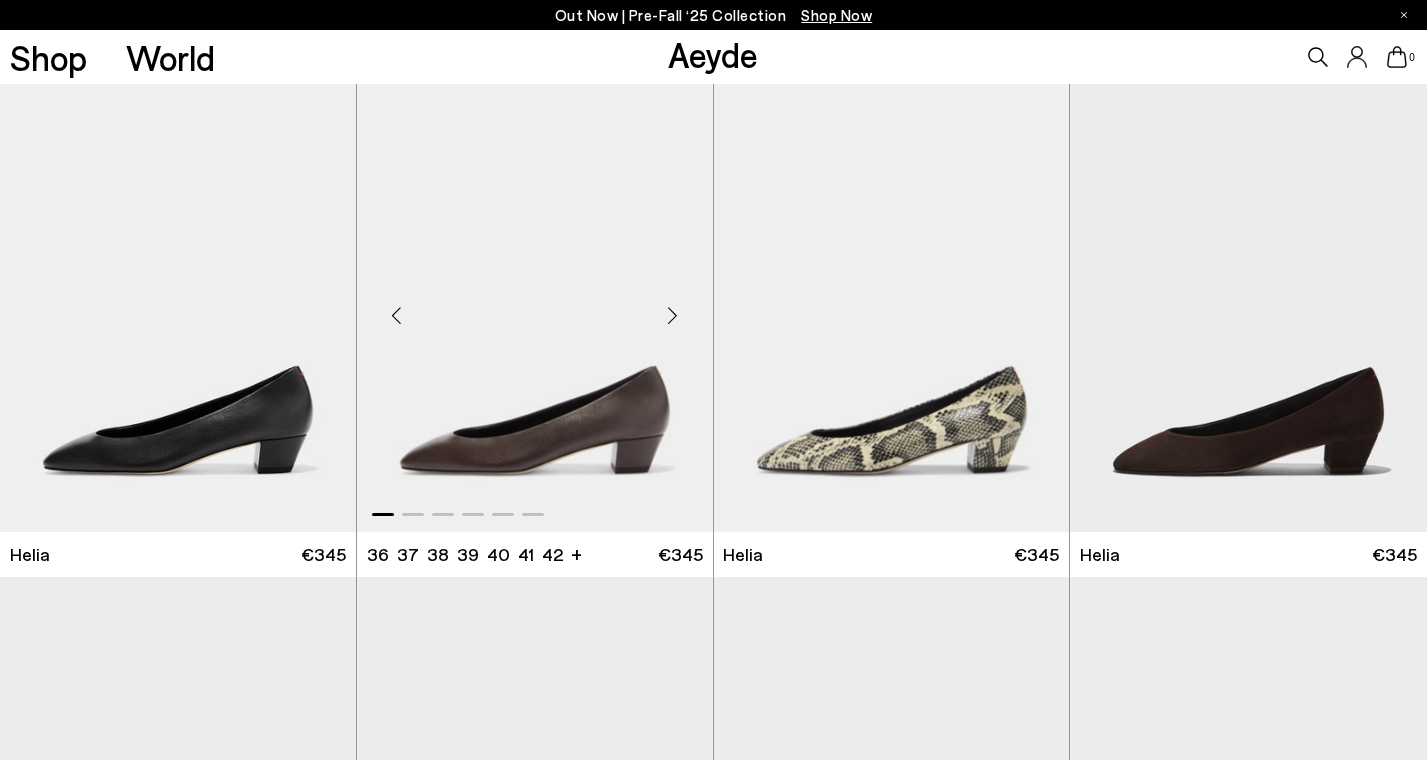 click at bounding box center (673, 316) 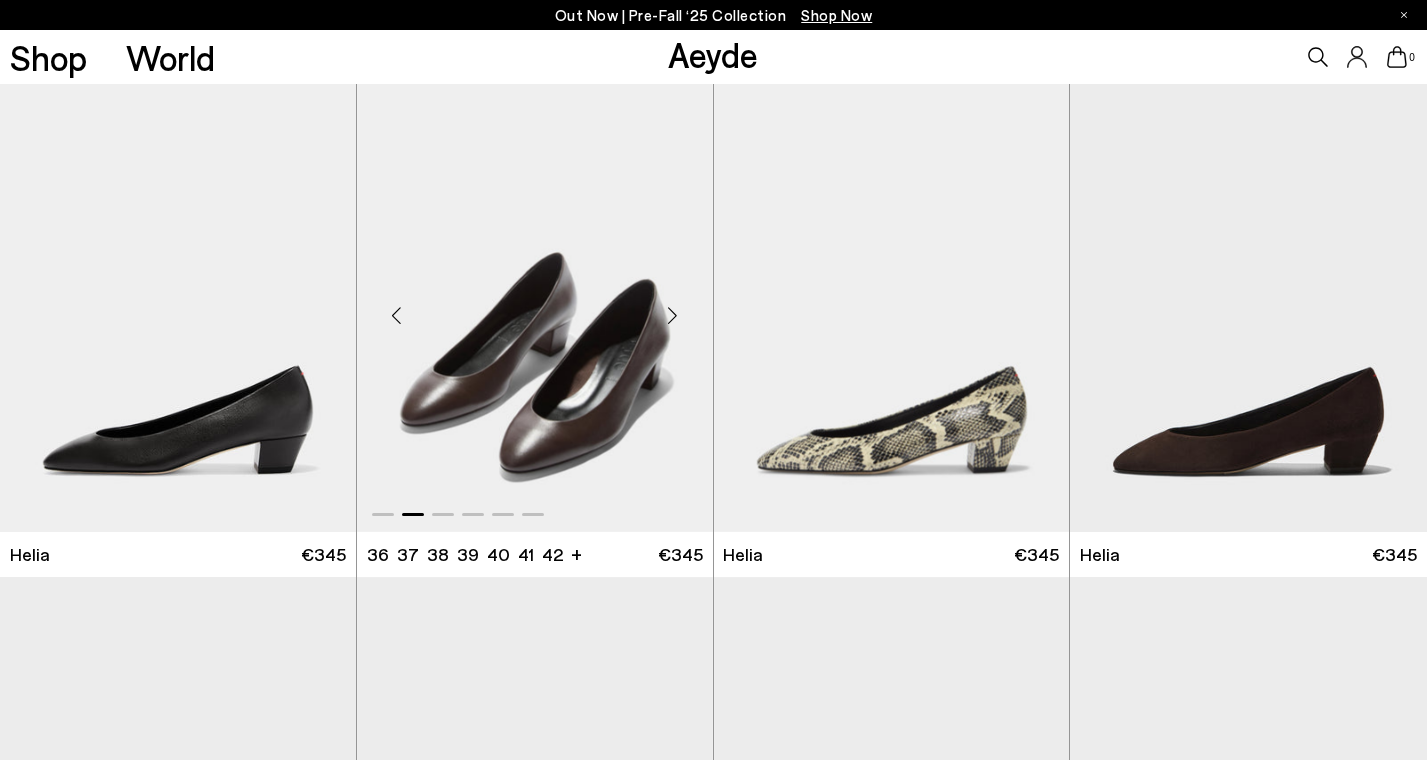 click at bounding box center [673, 316] 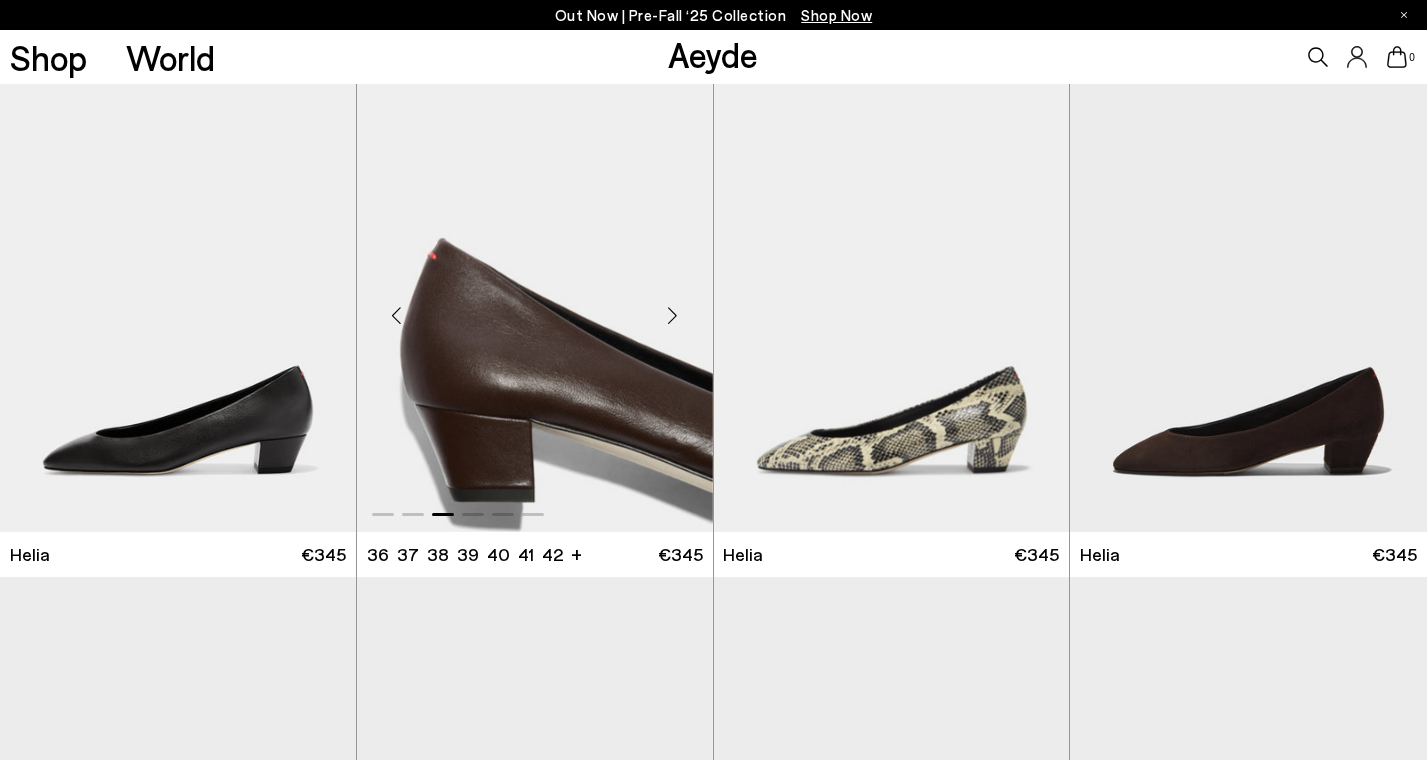 click at bounding box center [673, 316] 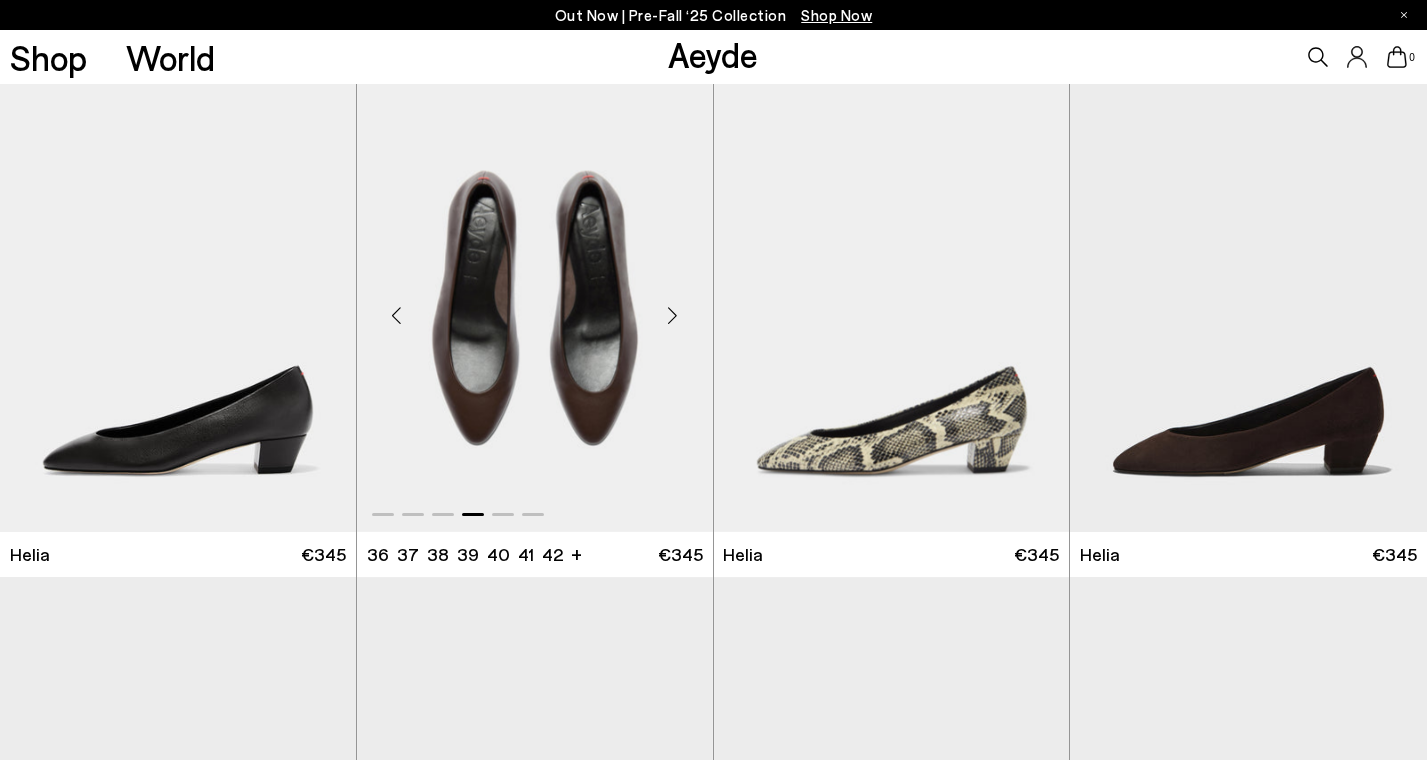 click at bounding box center [673, 316] 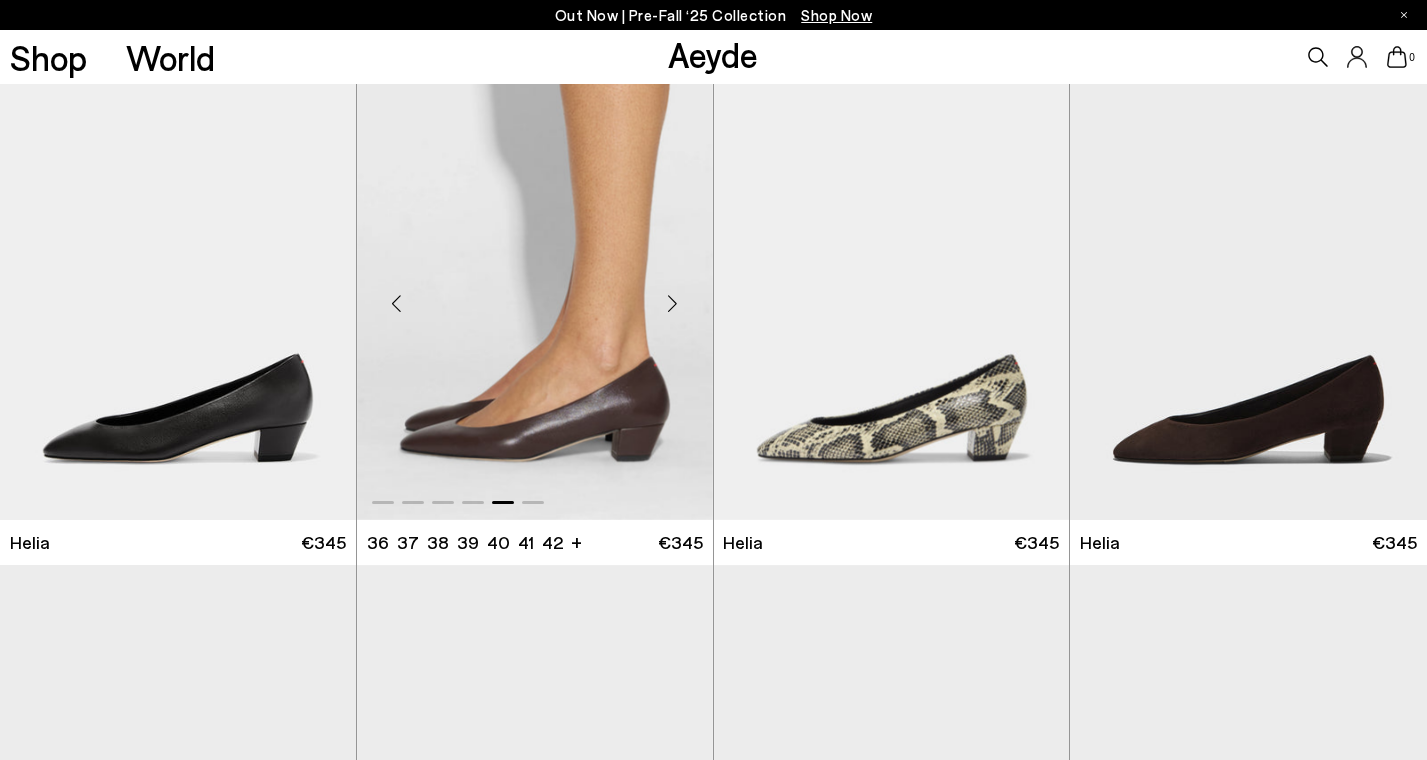 scroll, scrollTop: 33, scrollLeft: 0, axis: vertical 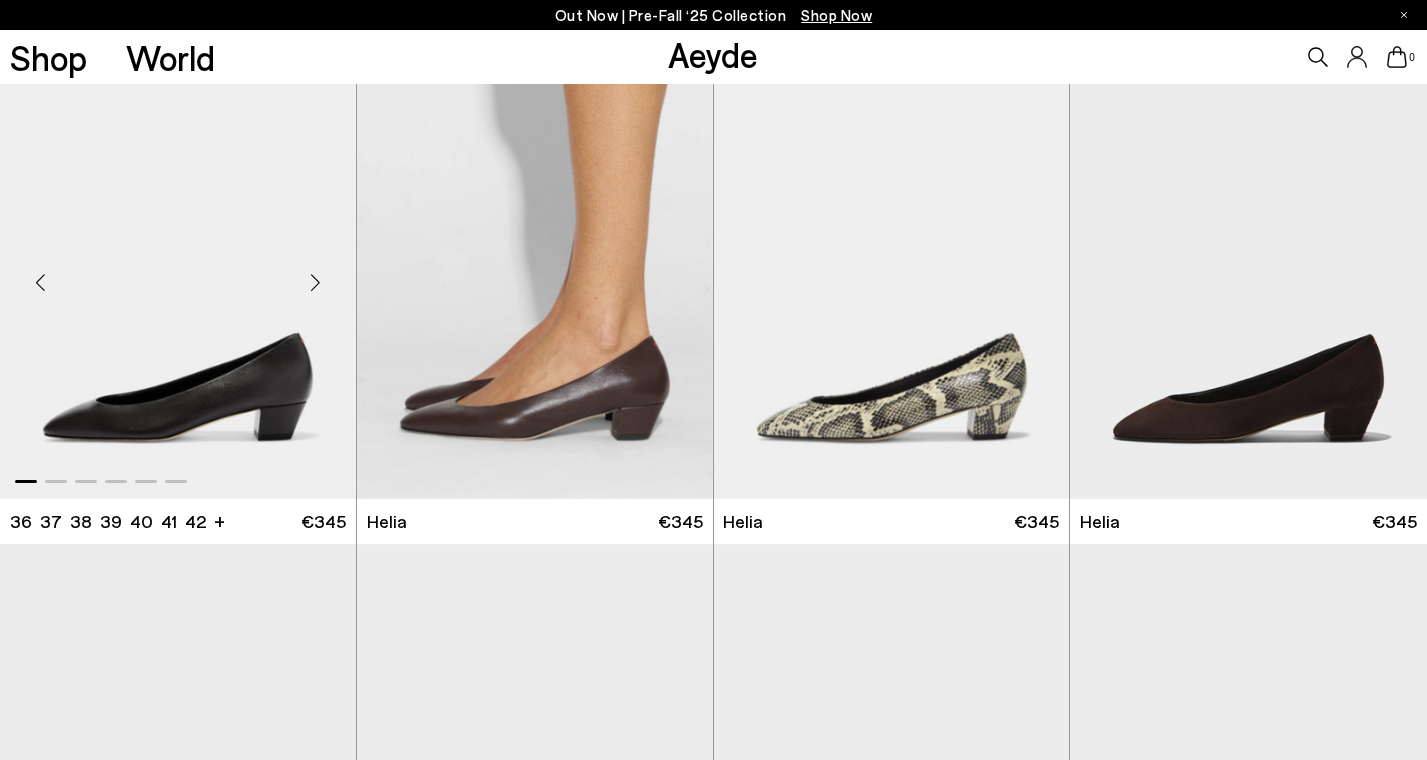 click at bounding box center (316, 283) 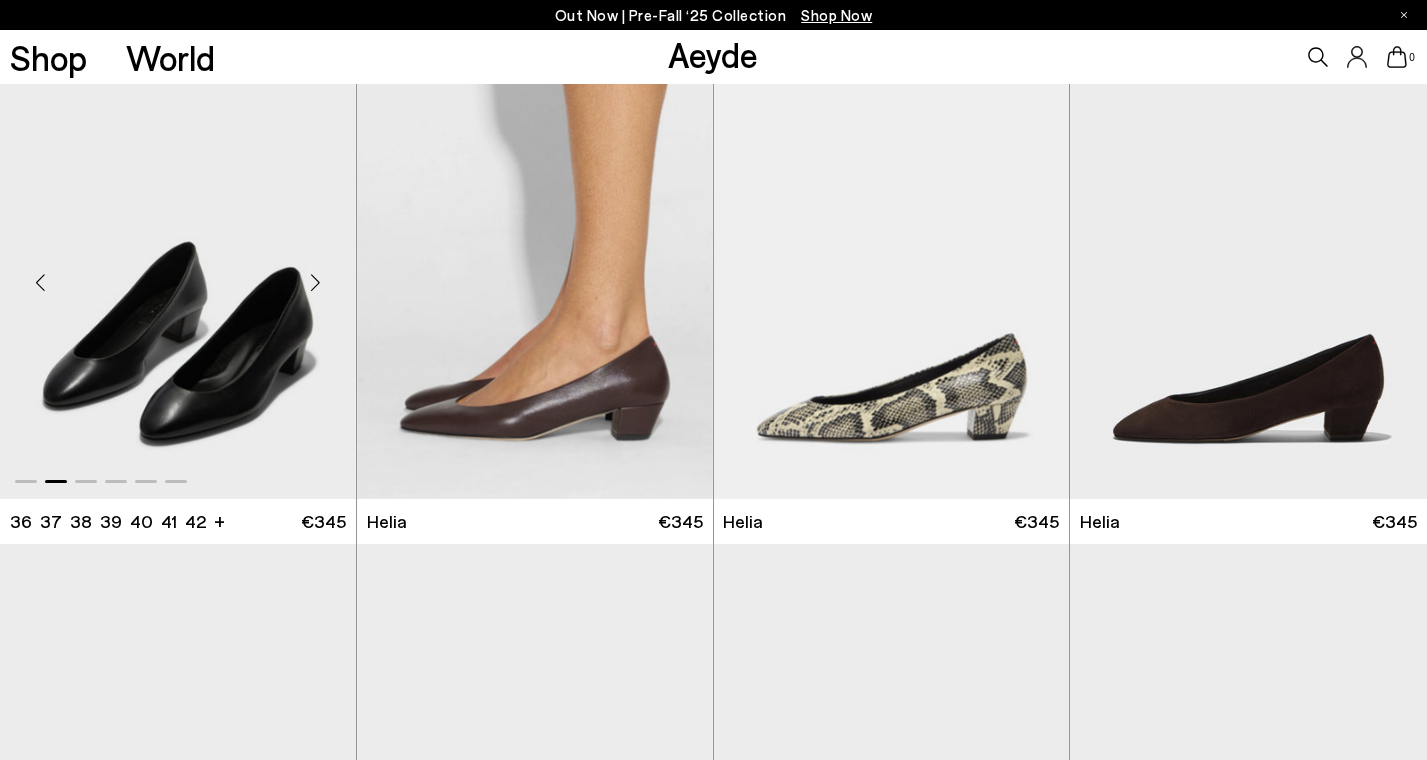 click at bounding box center (316, 283) 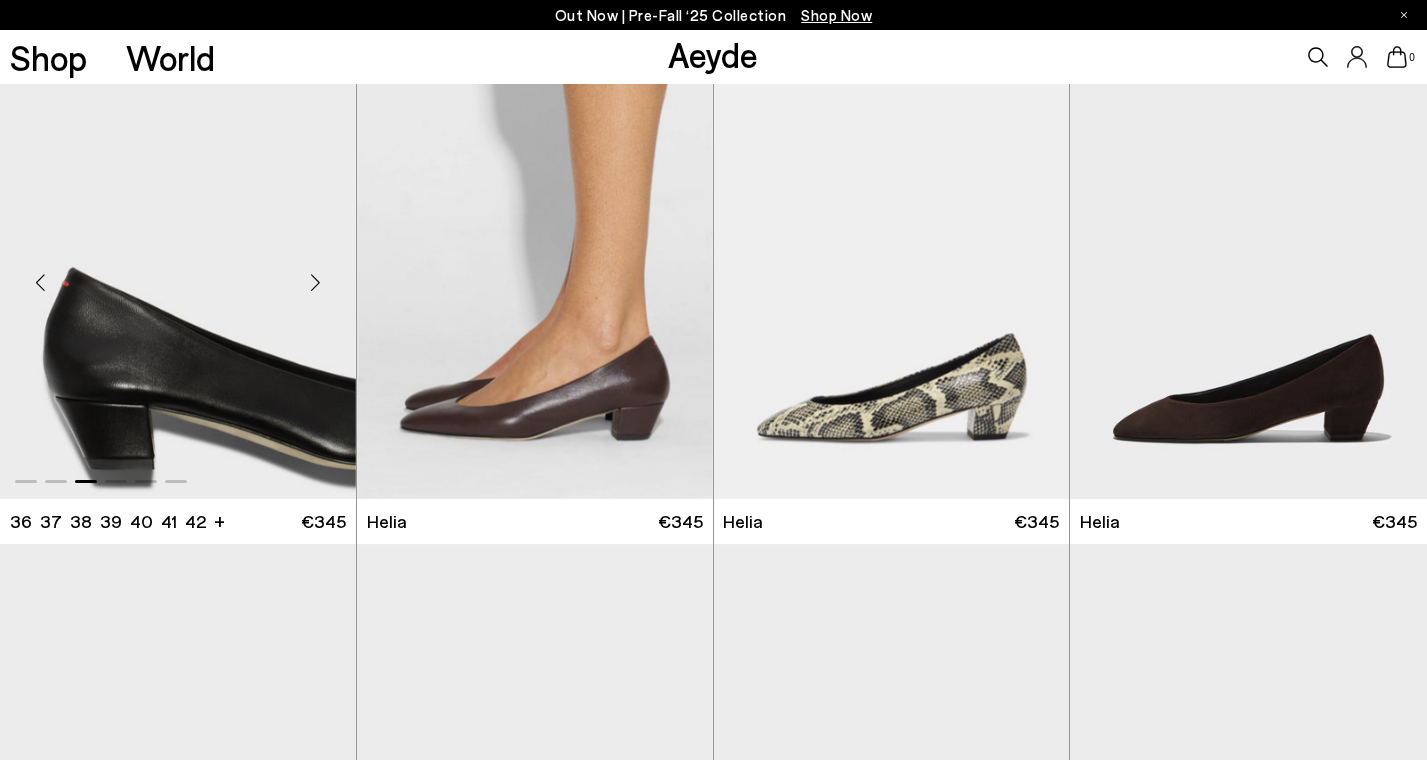 click at bounding box center (316, 283) 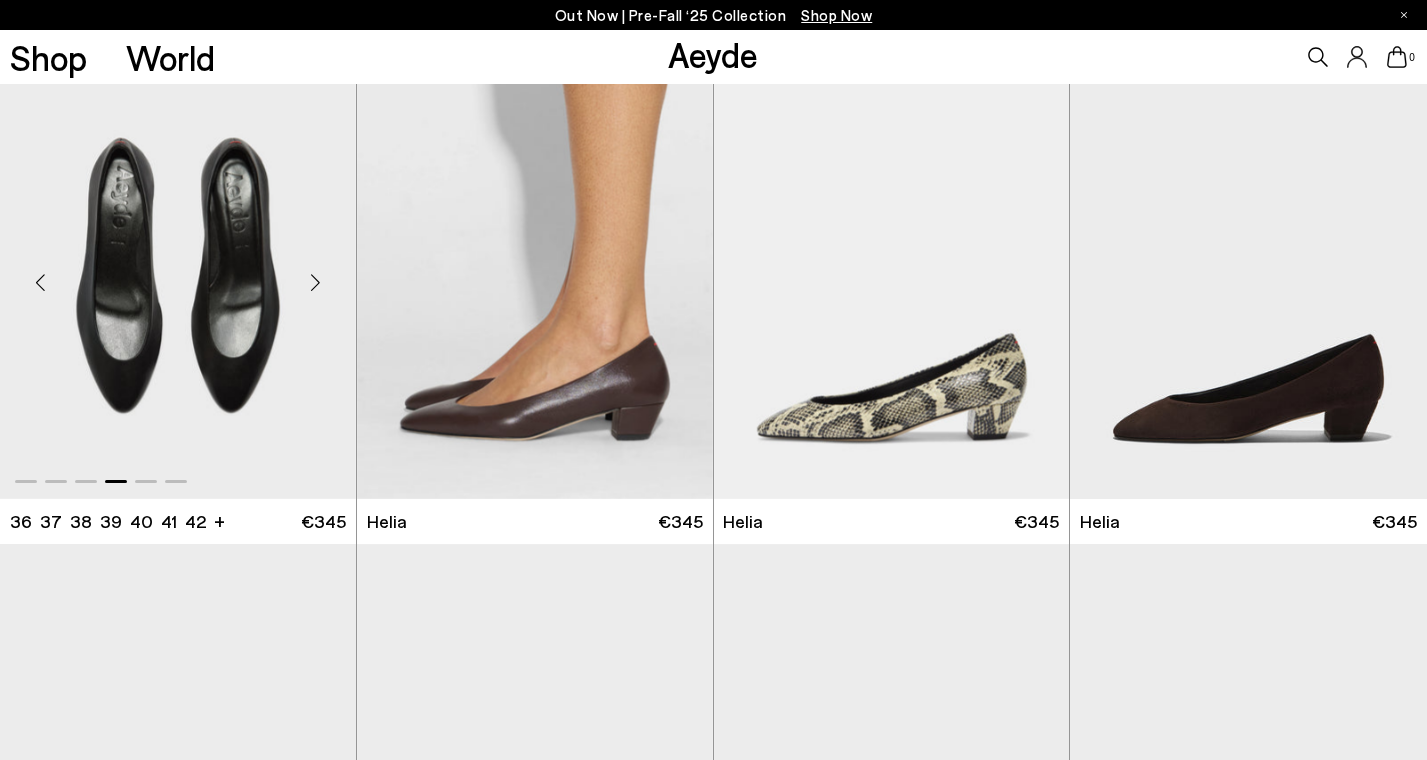 click at bounding box center [316, 283] 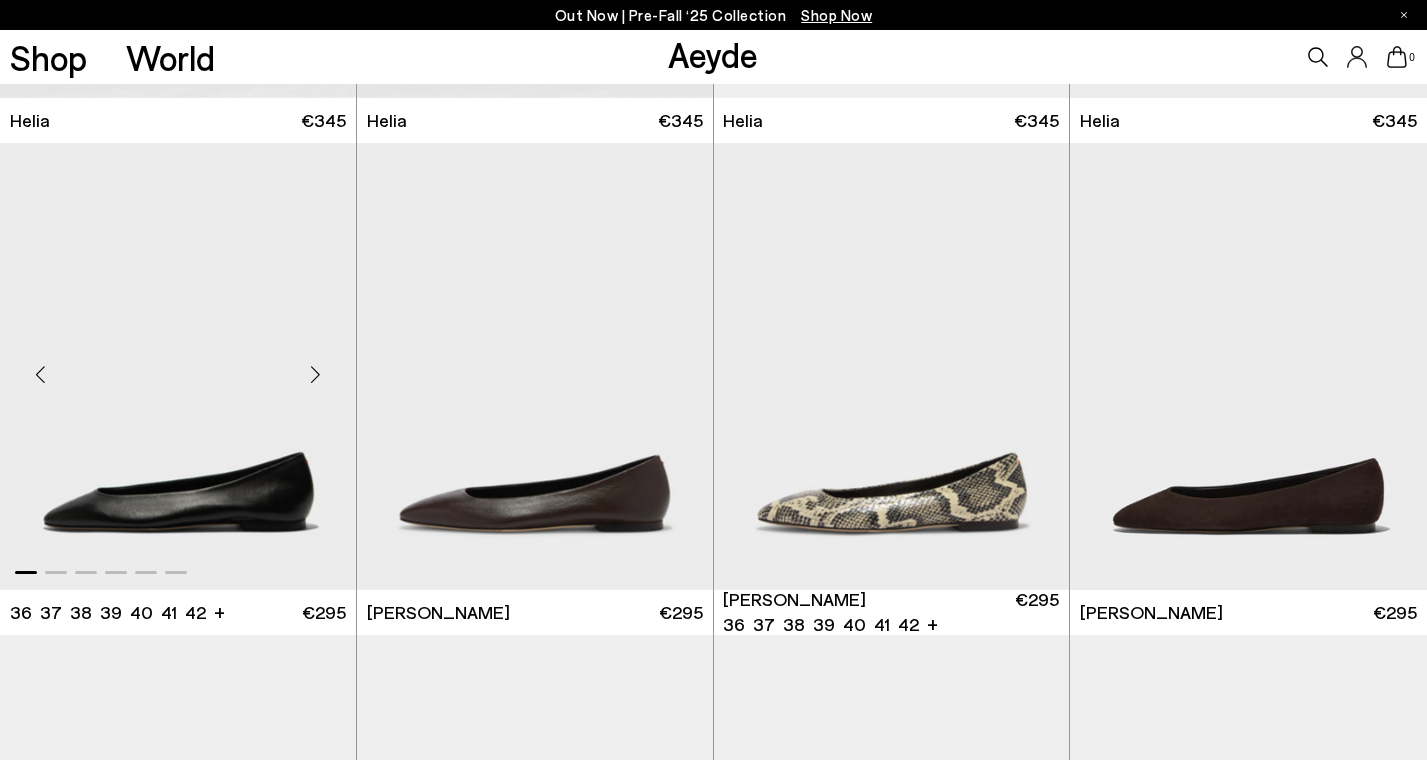 scroll, scrollTop: 441, scrollLeft: 0, axis: vertical 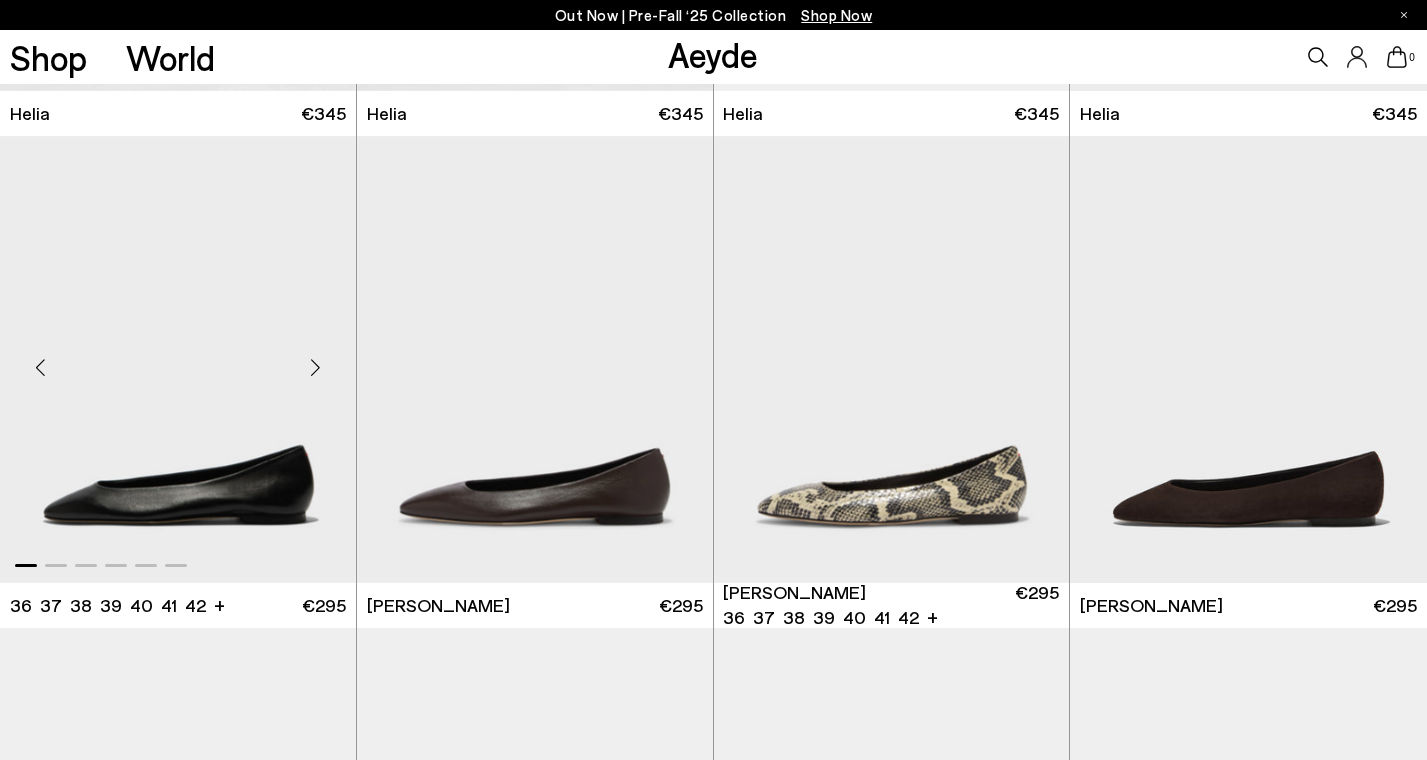 click at bounding box center (316, 367) 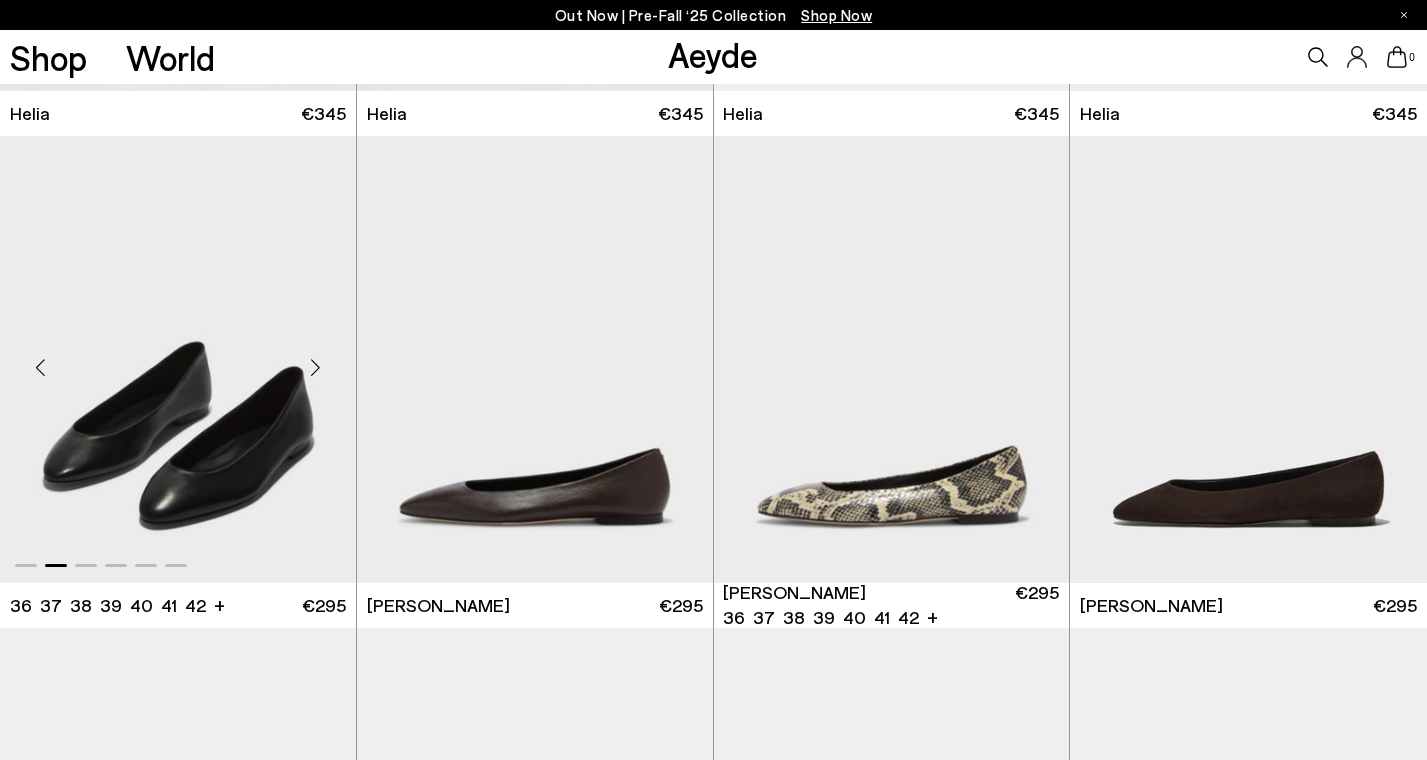 click at bounding box center (316, 367) 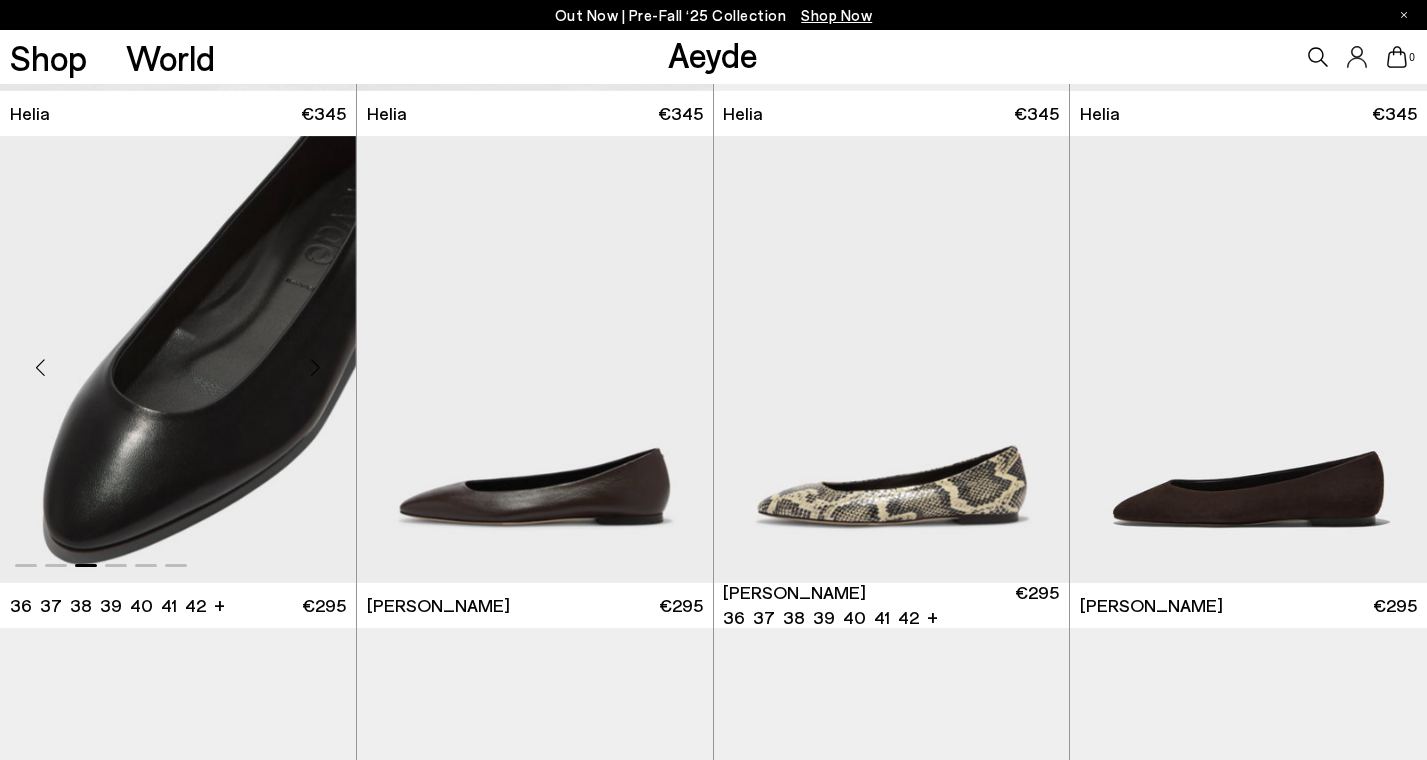 click at bounding box center [316, 367] 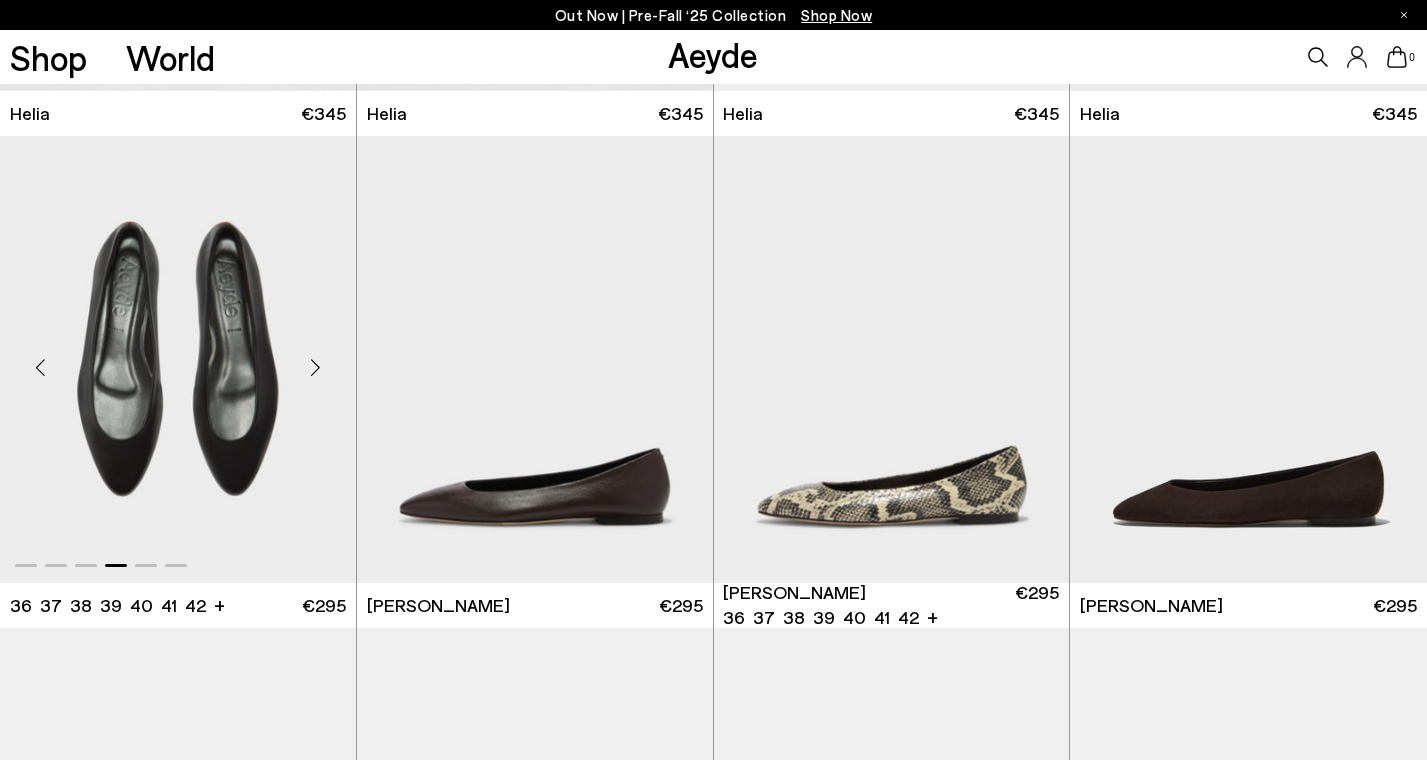 click at bounding box center [316, 367] 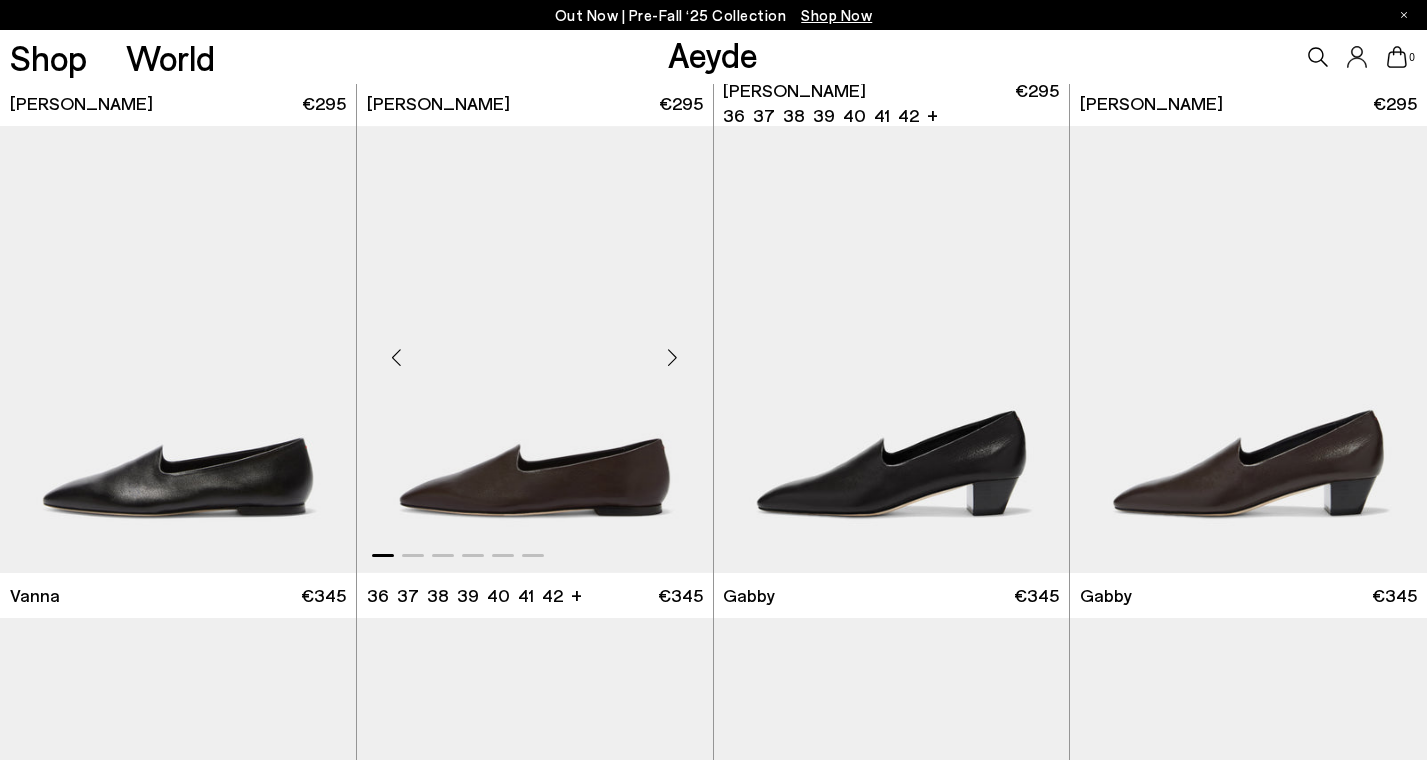 scroll, scrollTop: 945, scrollLeft: 0, axis: vertical 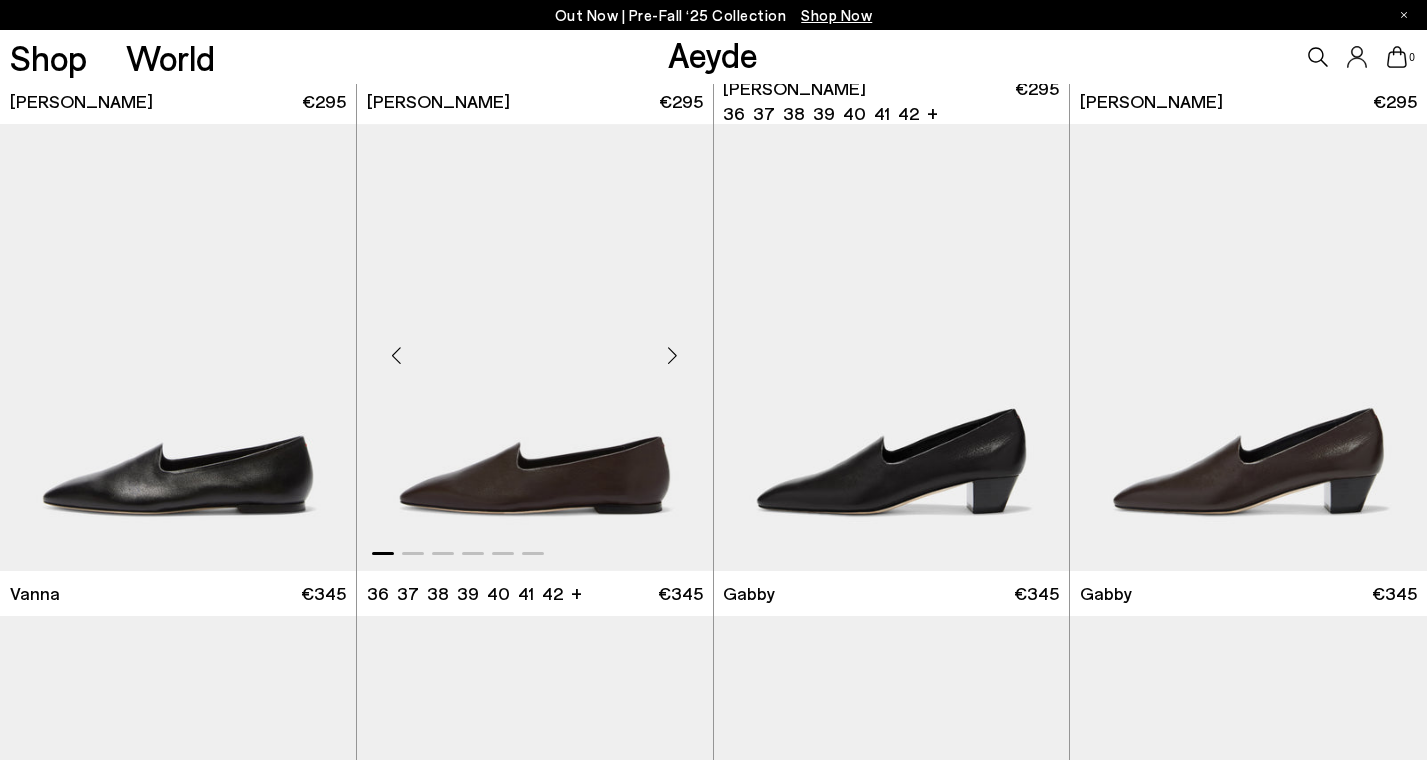 click at bounding box center (673, 356) 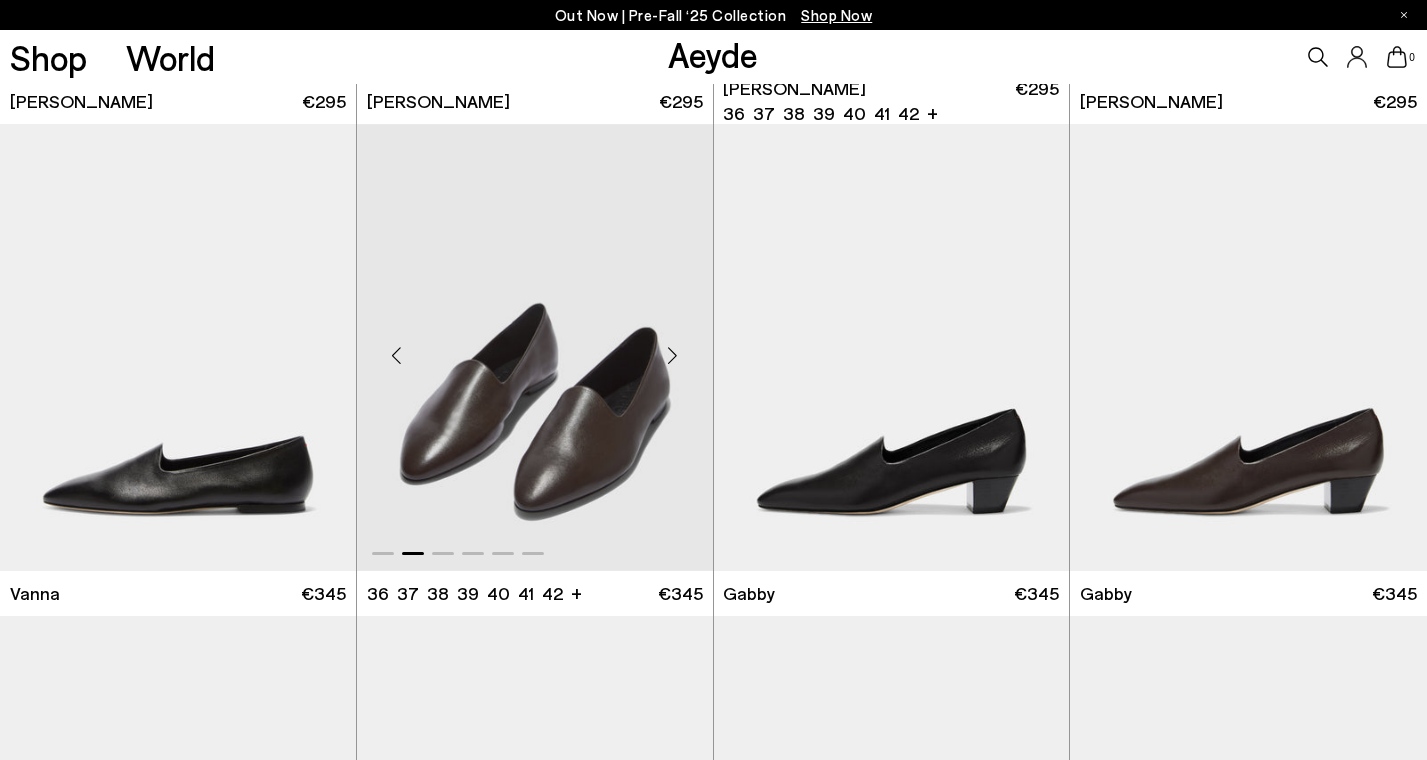 click at bounding box center (673, 356) 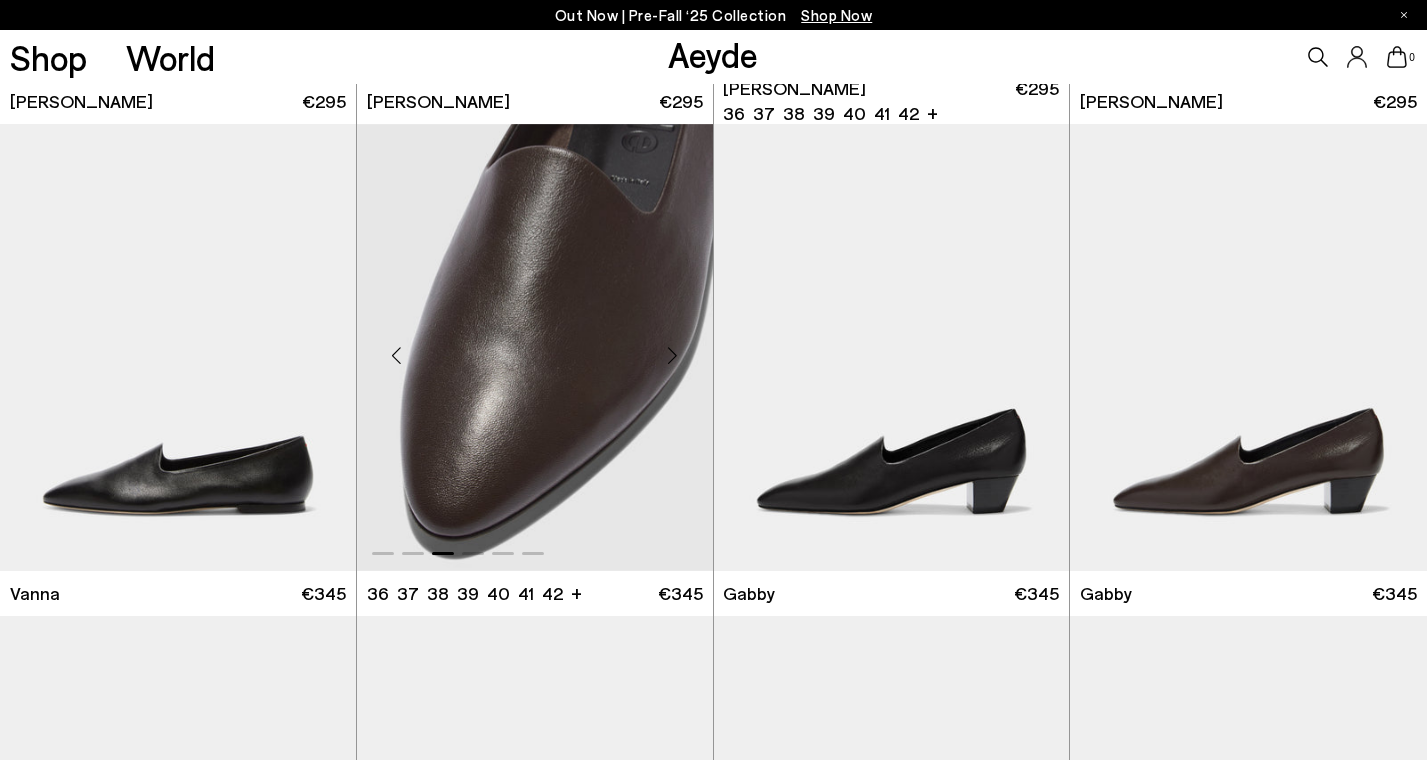 click at bounding box center (673, 356) 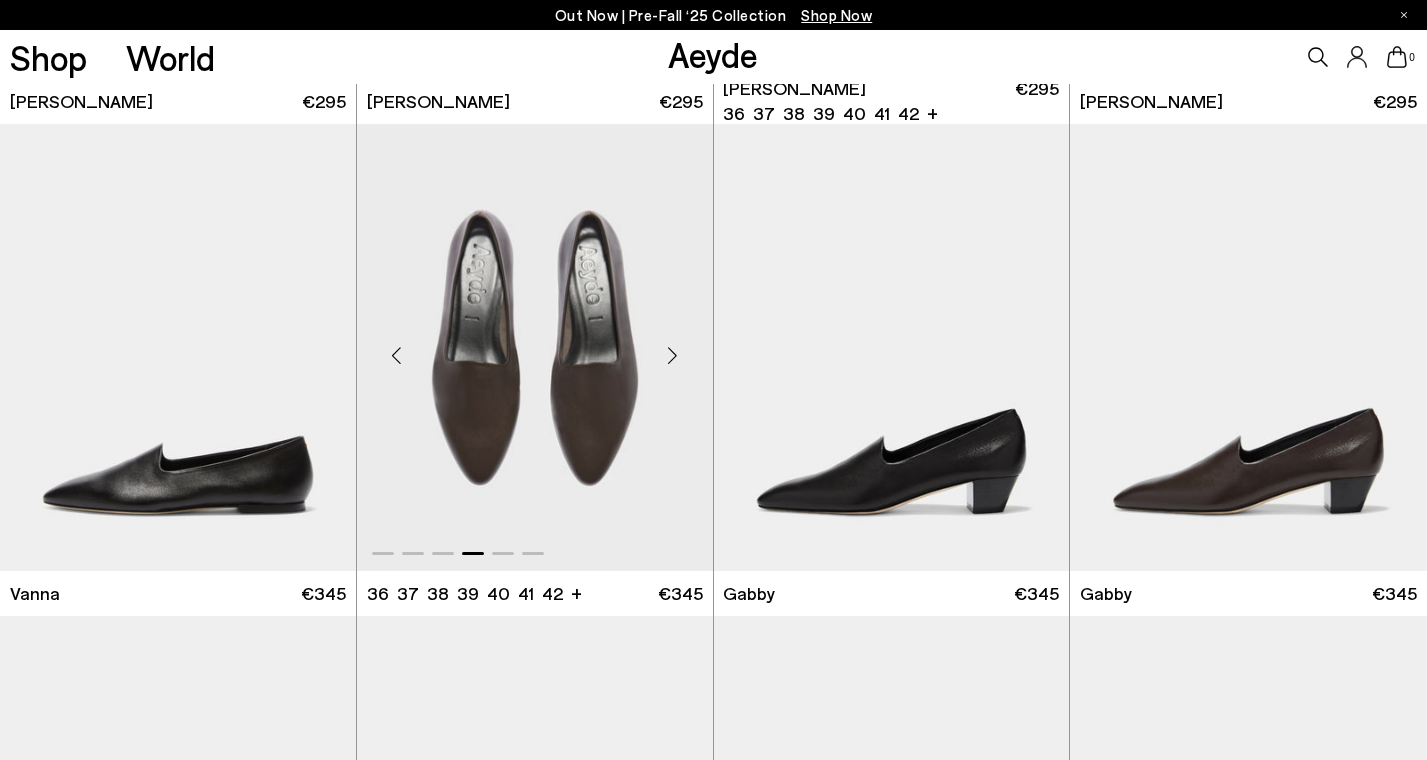 click at bounding box center (673, 356) 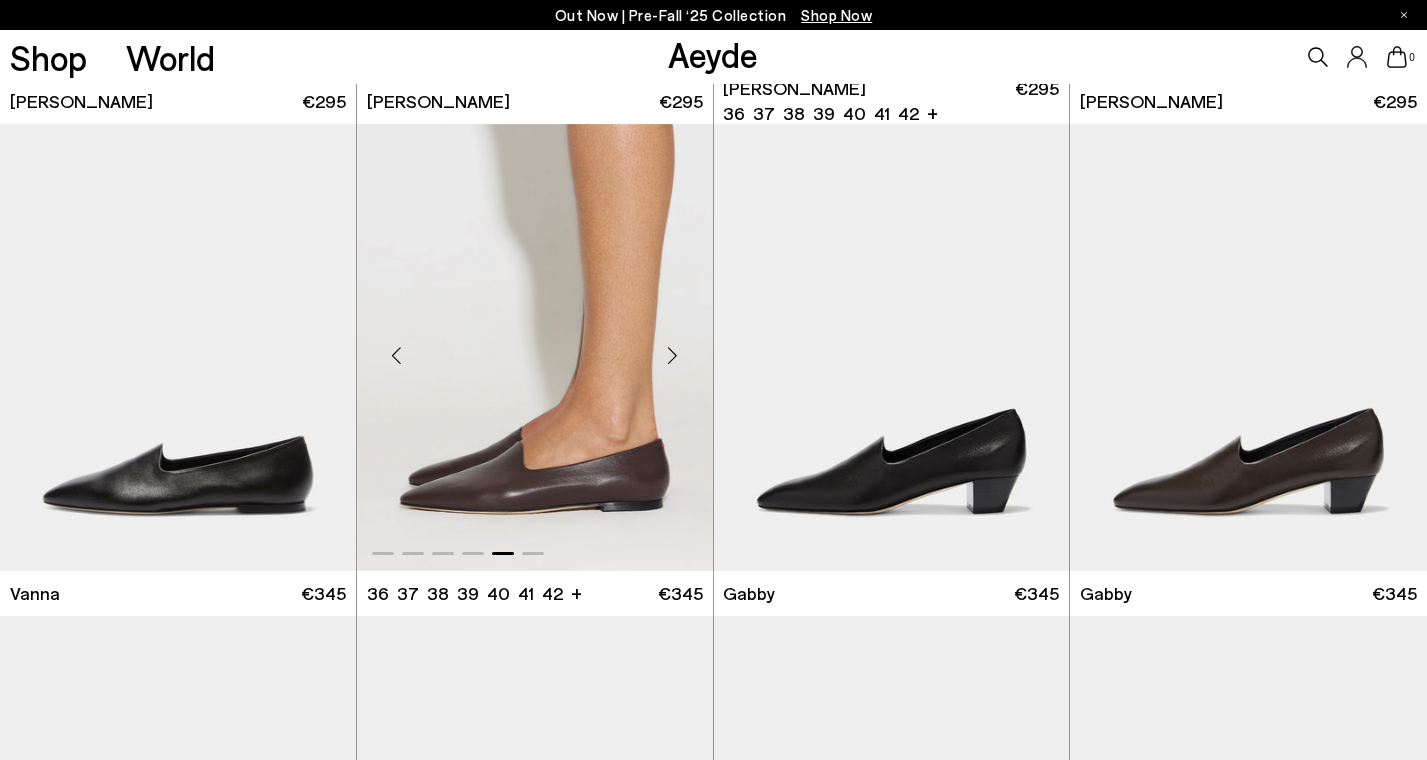 scroll, scrollTop: 956, scrollLeft: 0, axis: vertical 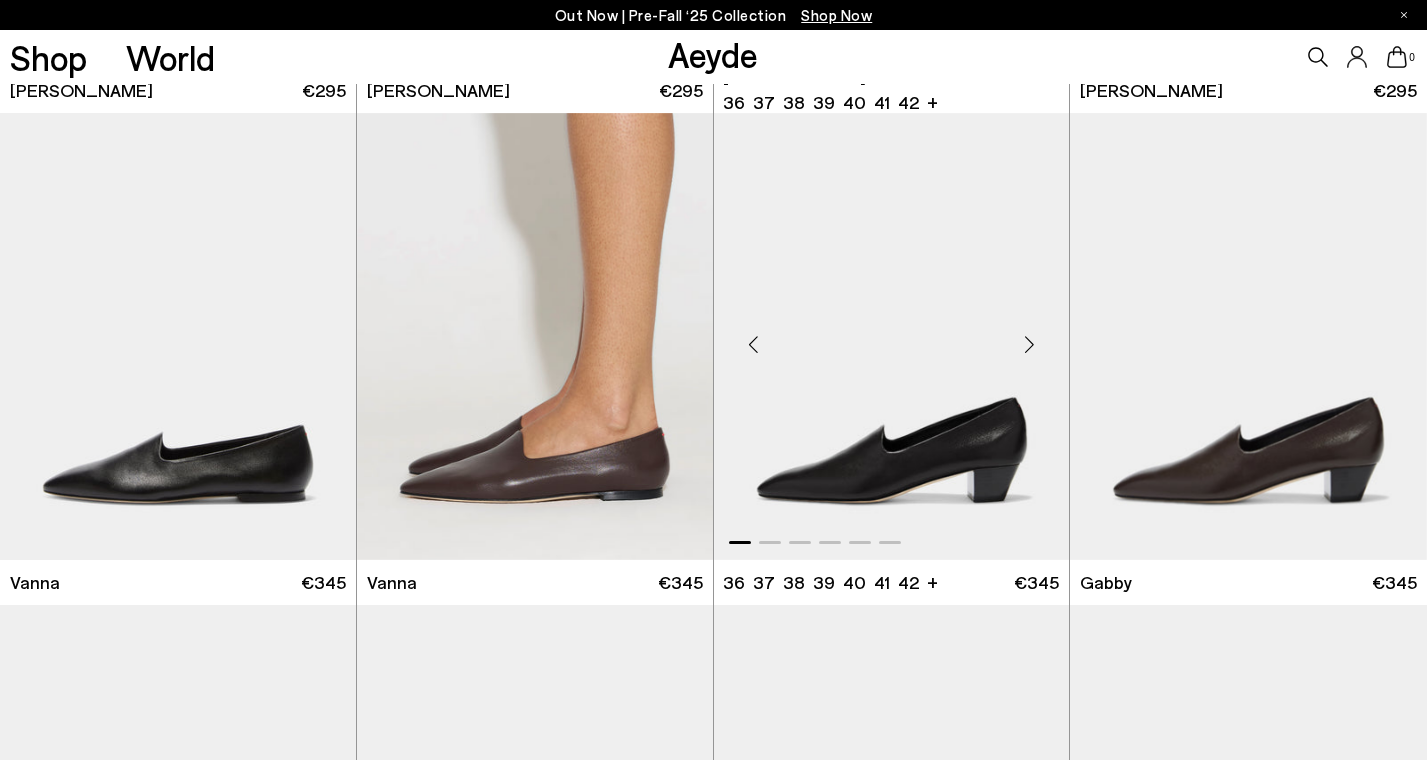 click at bounding box center (1029, 345) 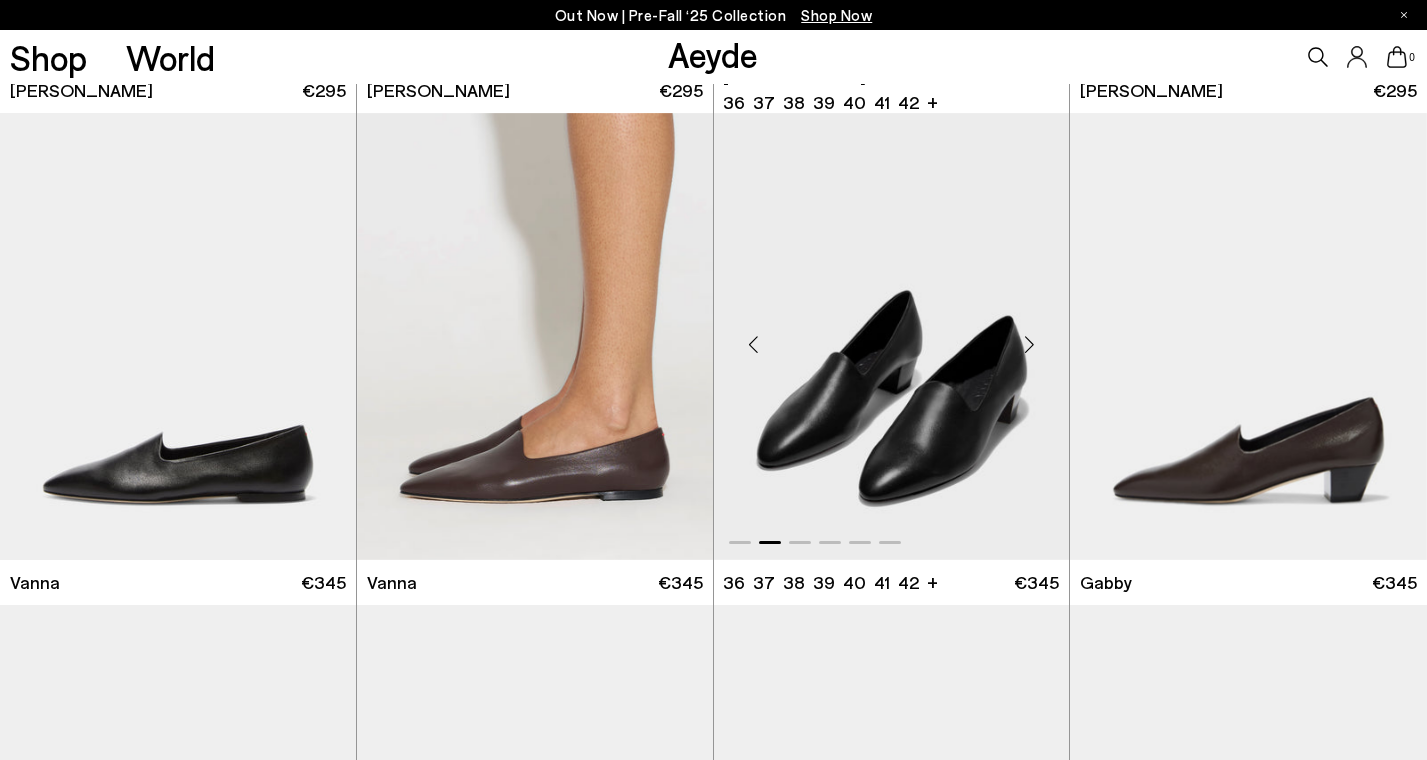 click at bounding box center [1029, 345] 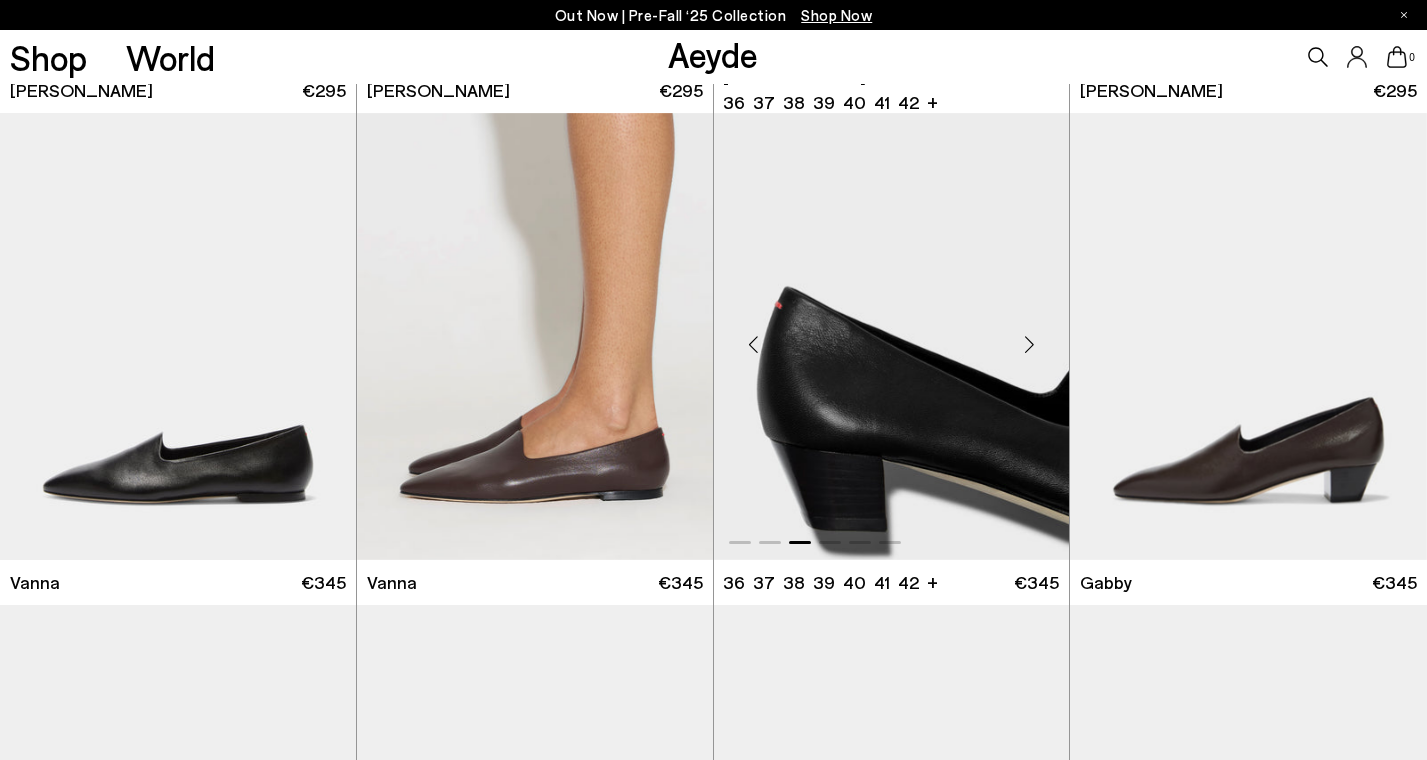 click at bounding box center (1029, 345) 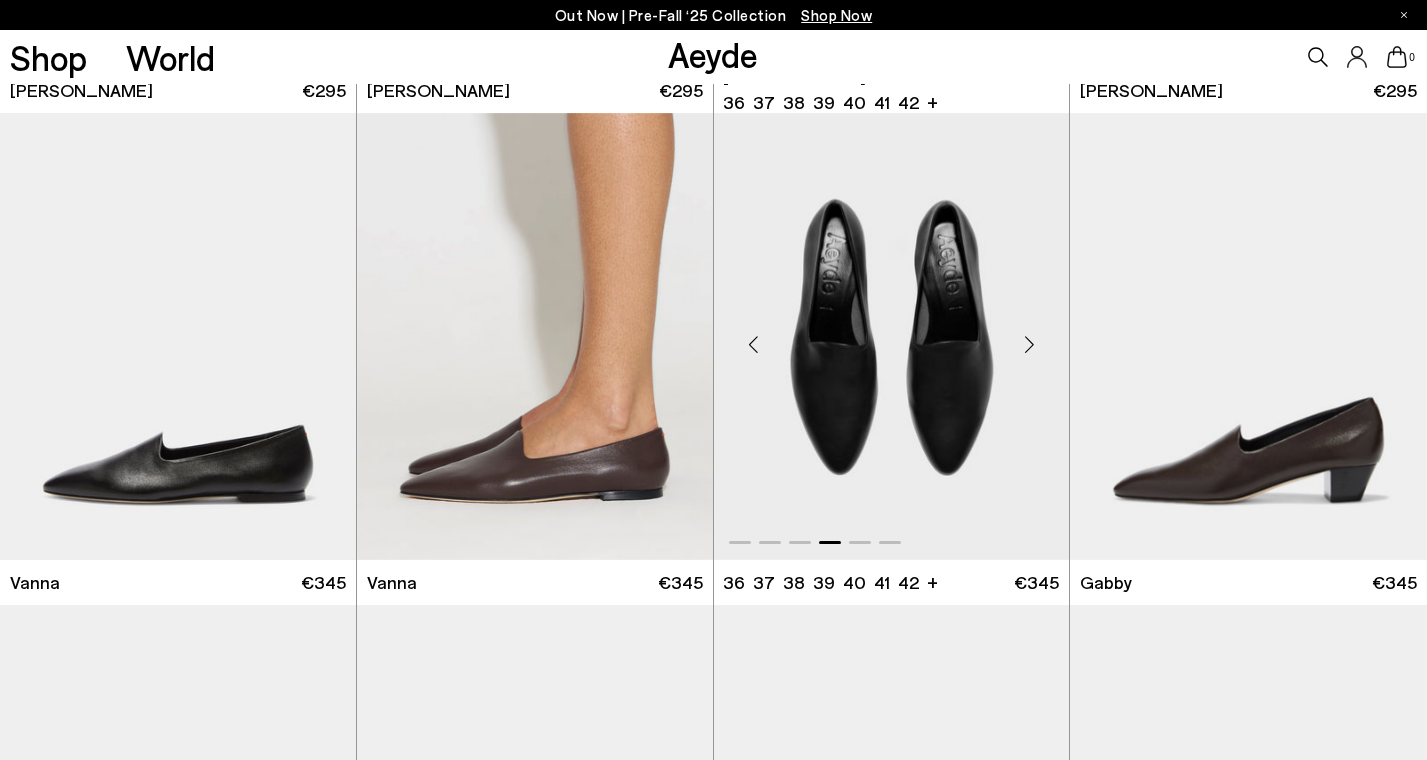 click at bounding box center [1029, 345] 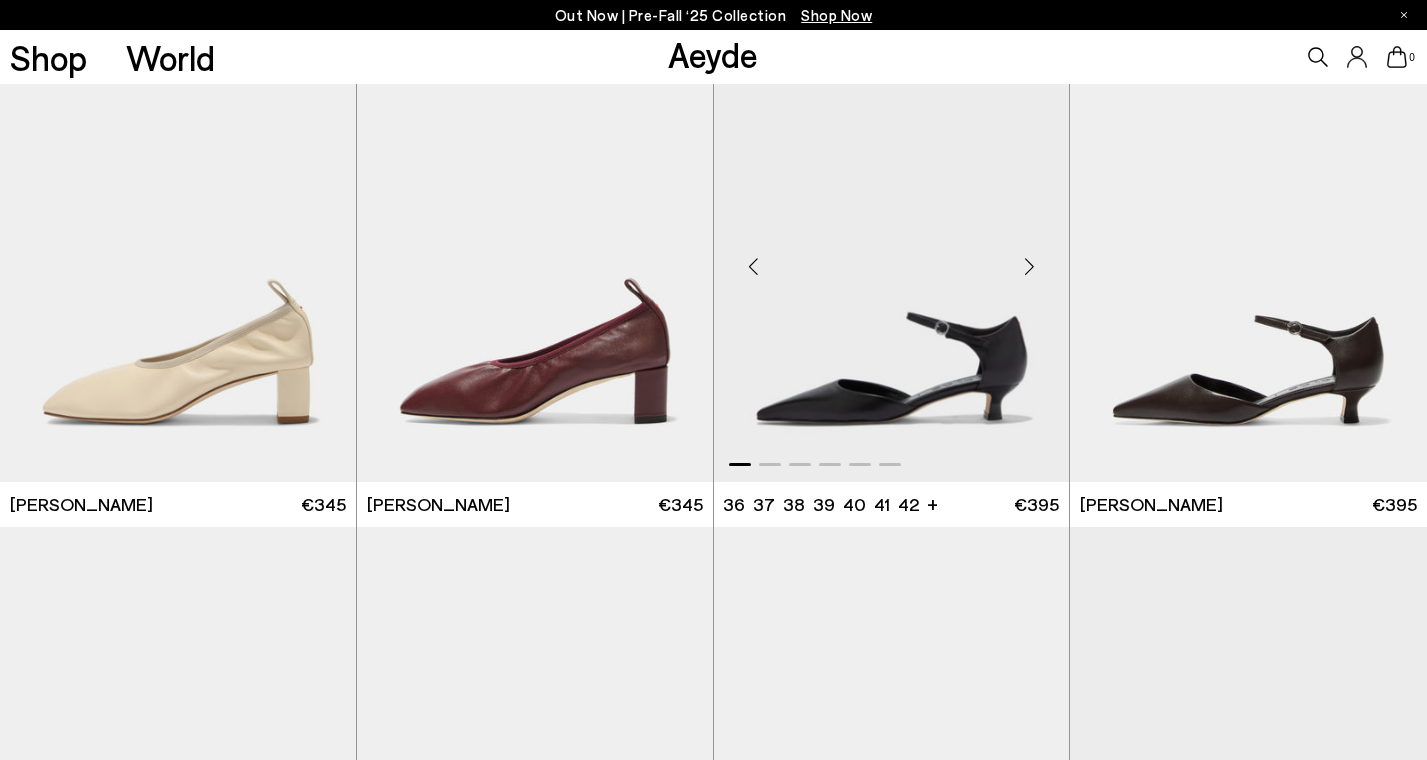 scroll, scrollTop: 2028, scrollLeft: 0, axis: vertical 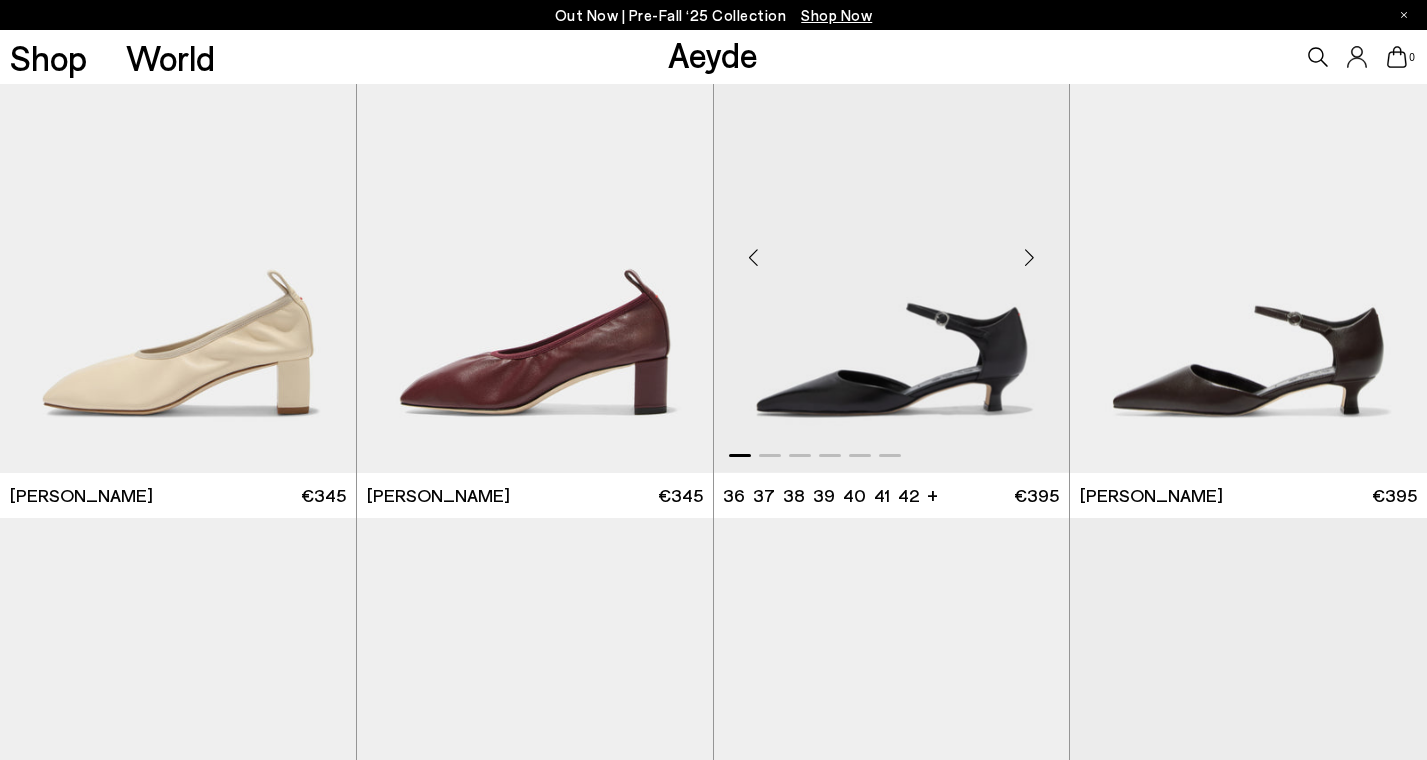 click at bounding box center [1029, 257] 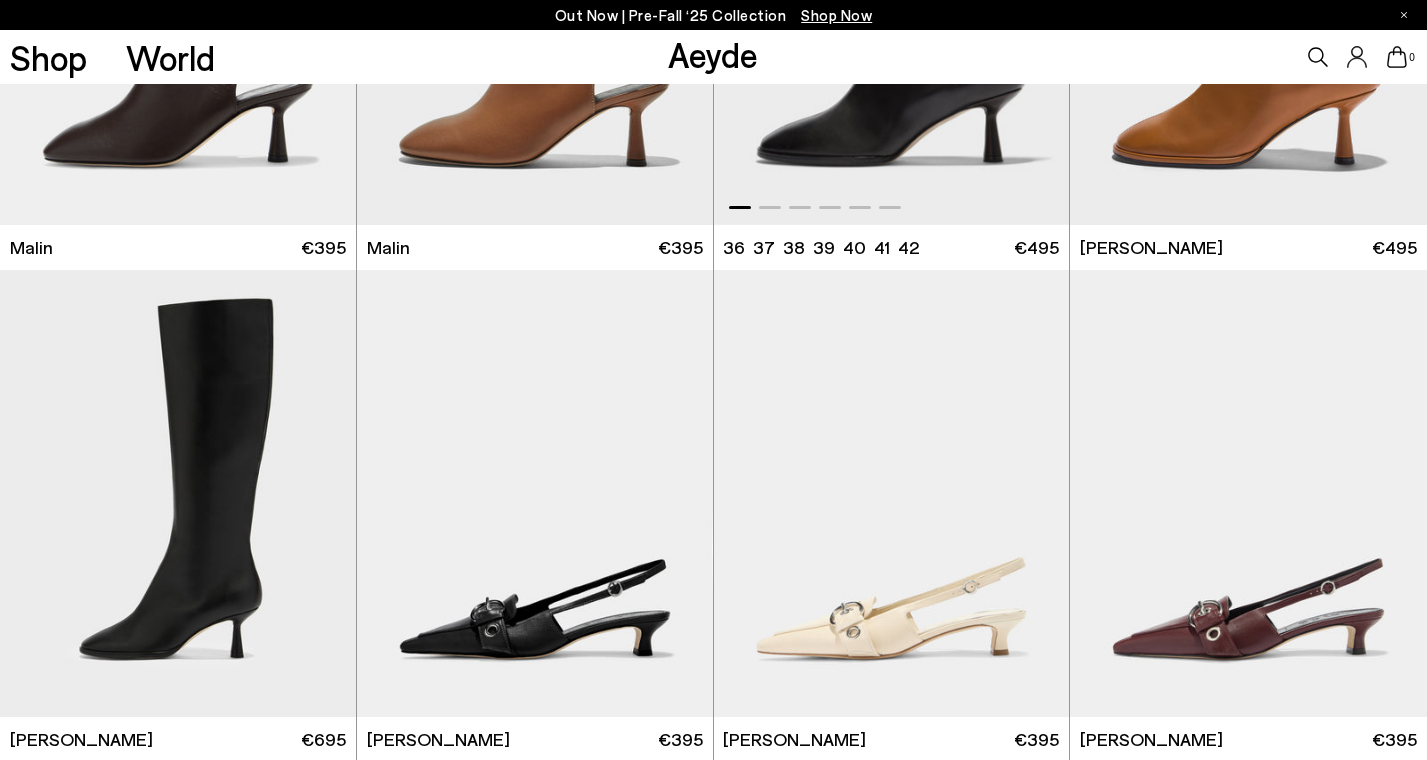 scroll, scrollTop: 3765, scrollLeft: 0, axis: vertical 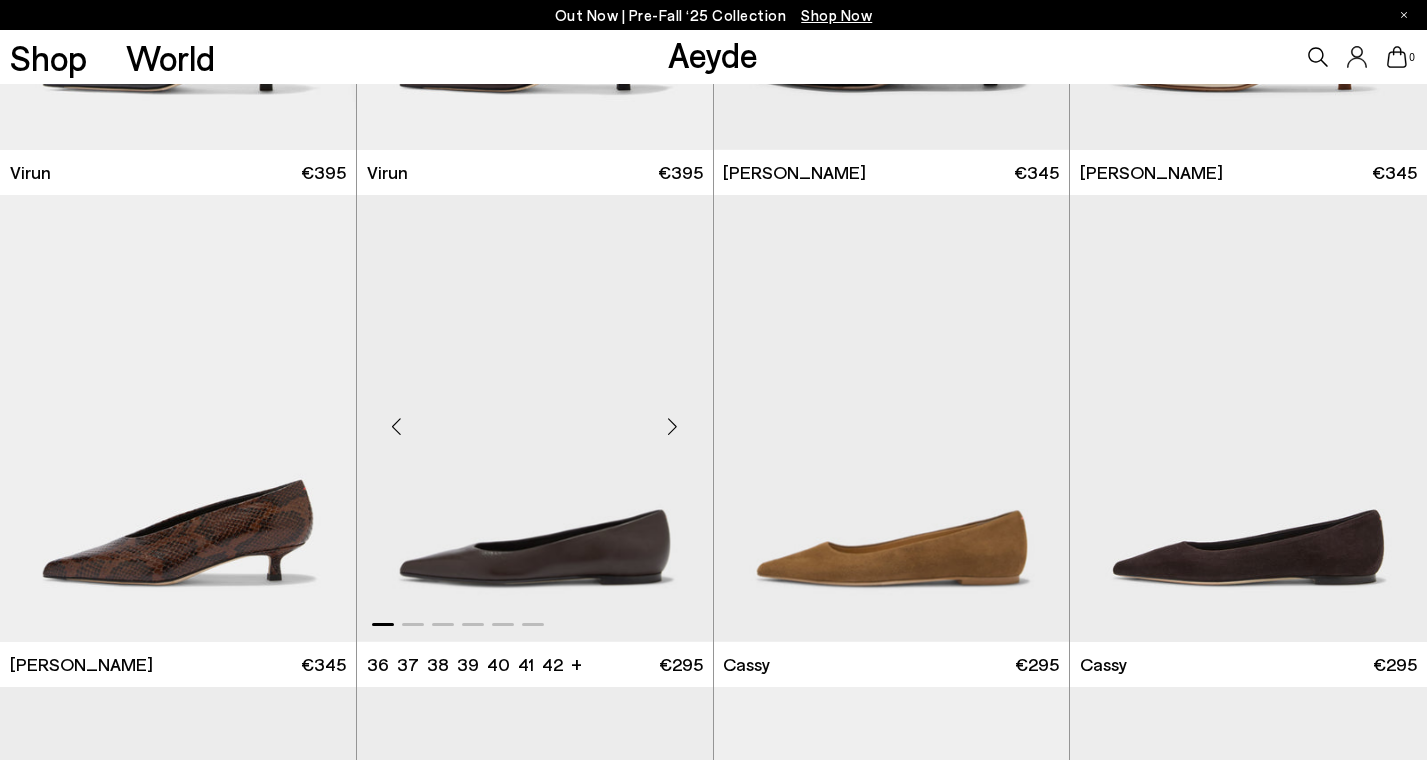 click at bounding box center (673, 427) 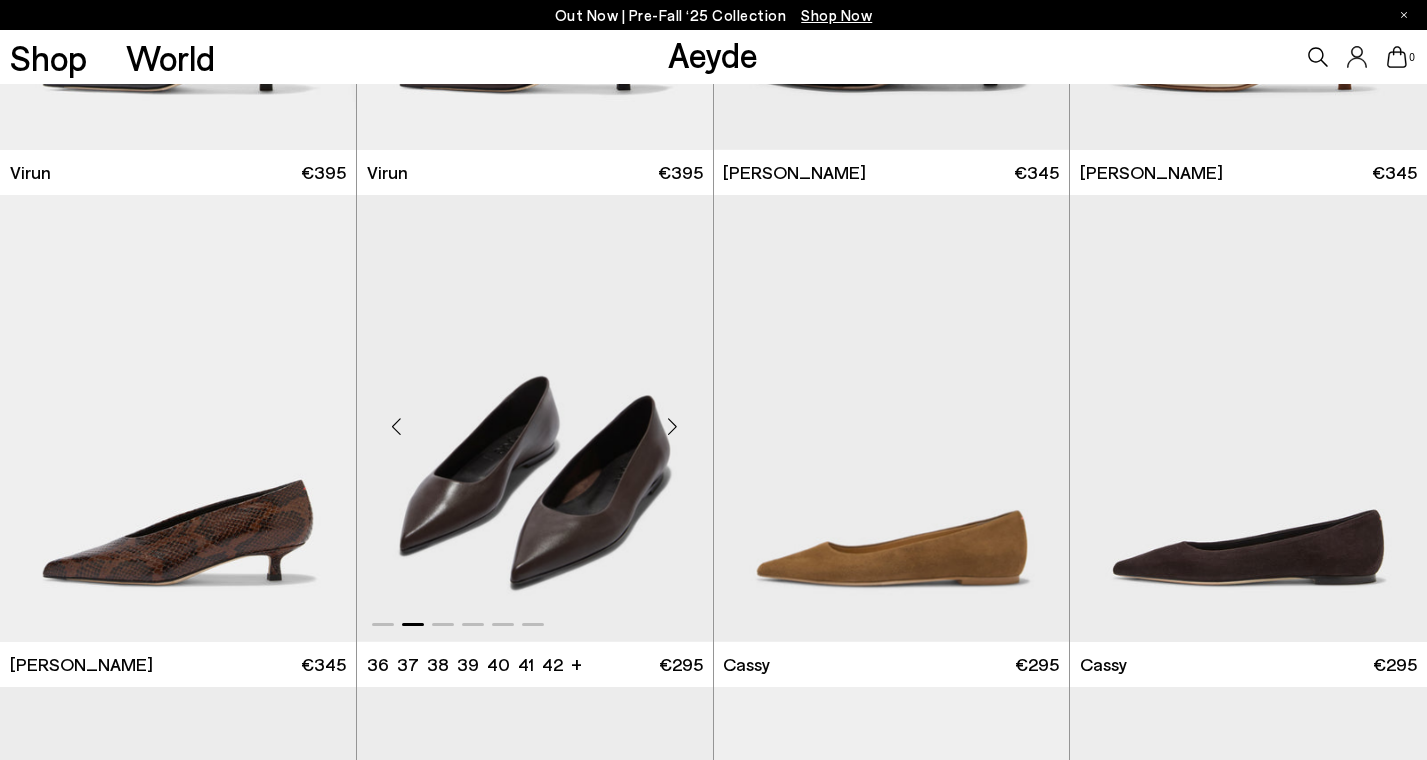 click at bounding box center (673, 427) 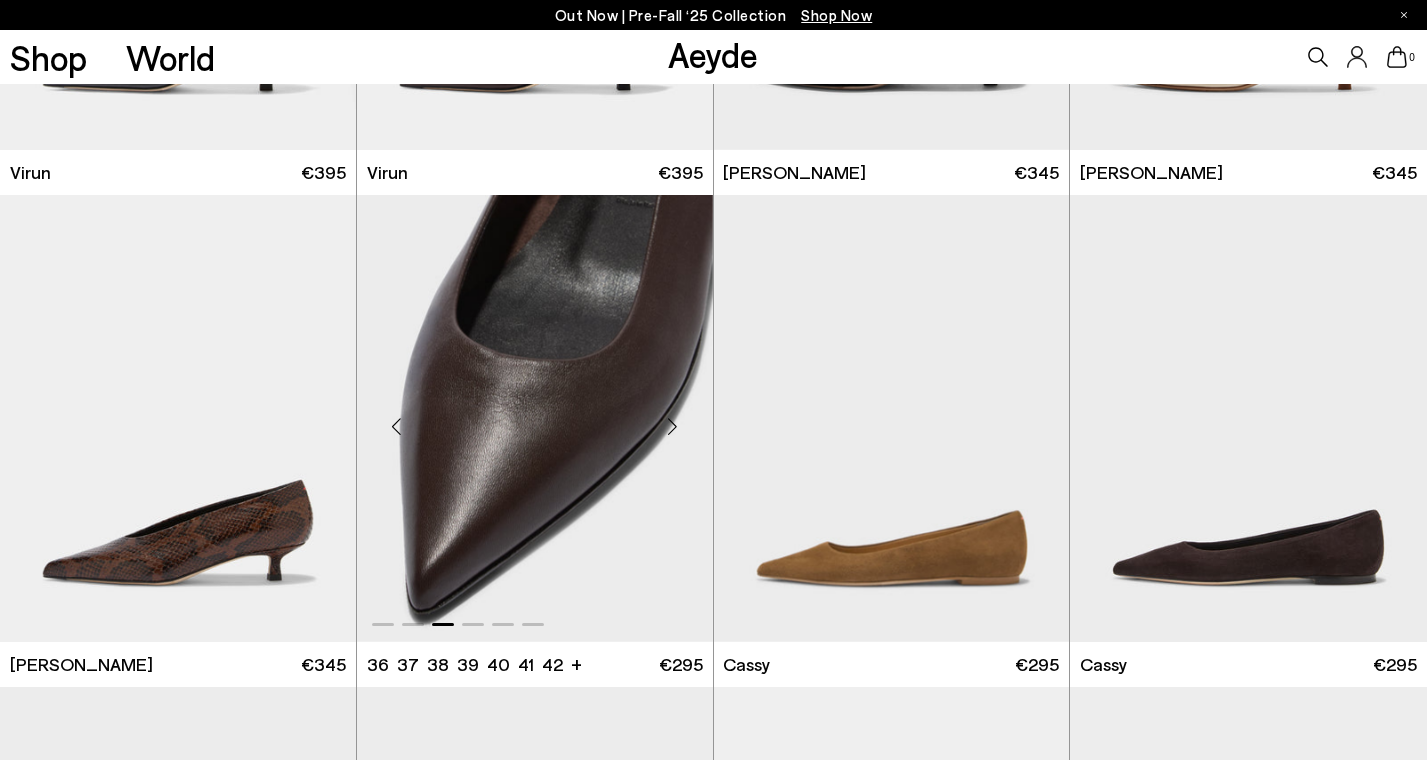 click at bounding box center (673, 427) 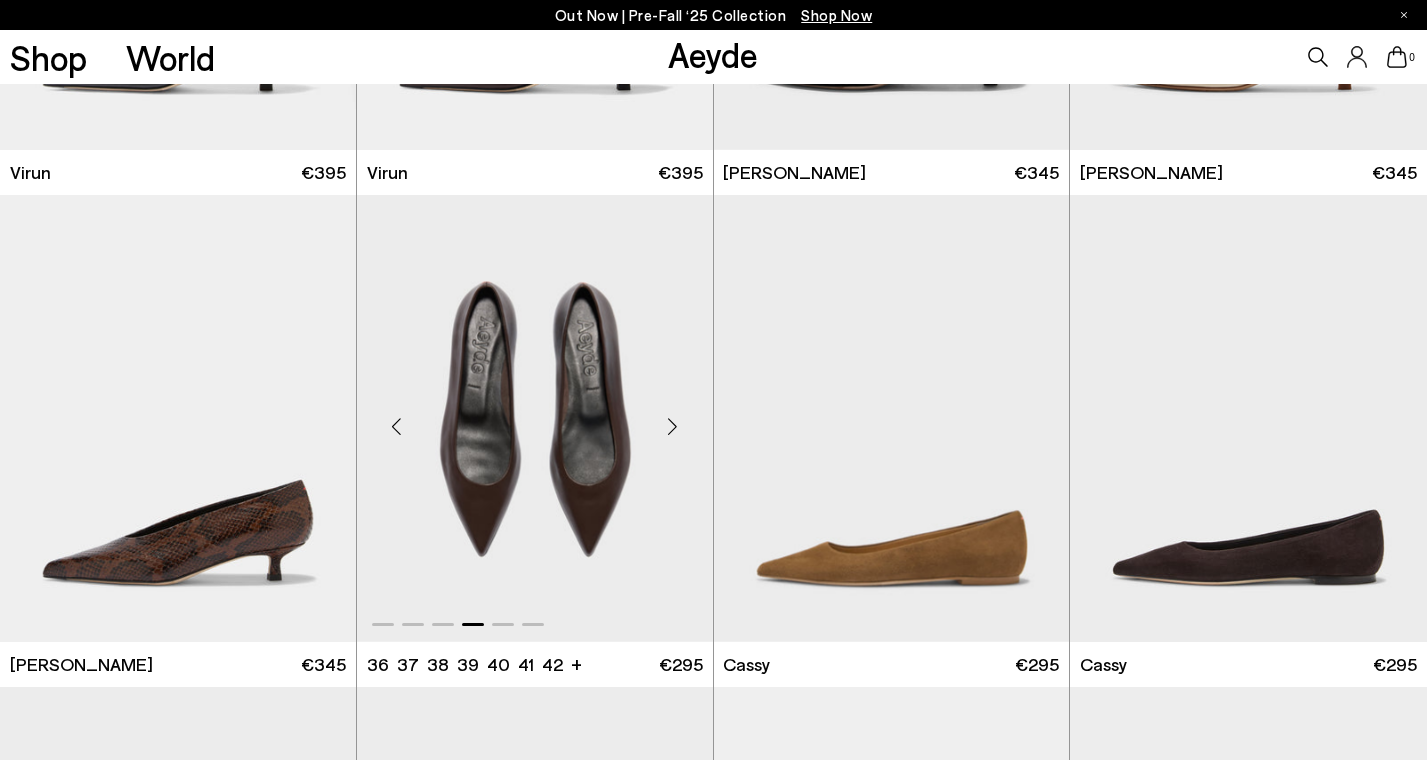 click at bounding box center (673, 427) 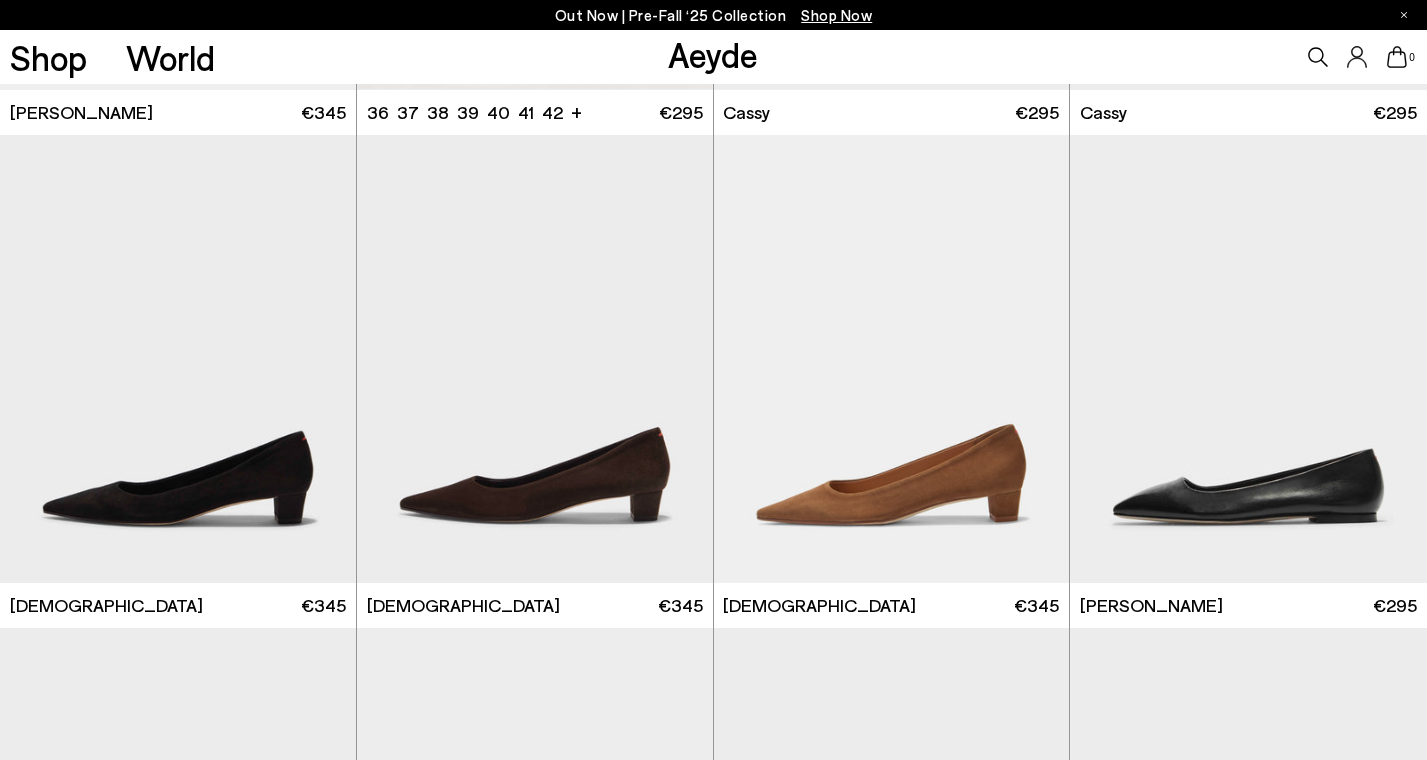scroll, scrollTop: 6355, scrollLeft: 0, axis: vertical 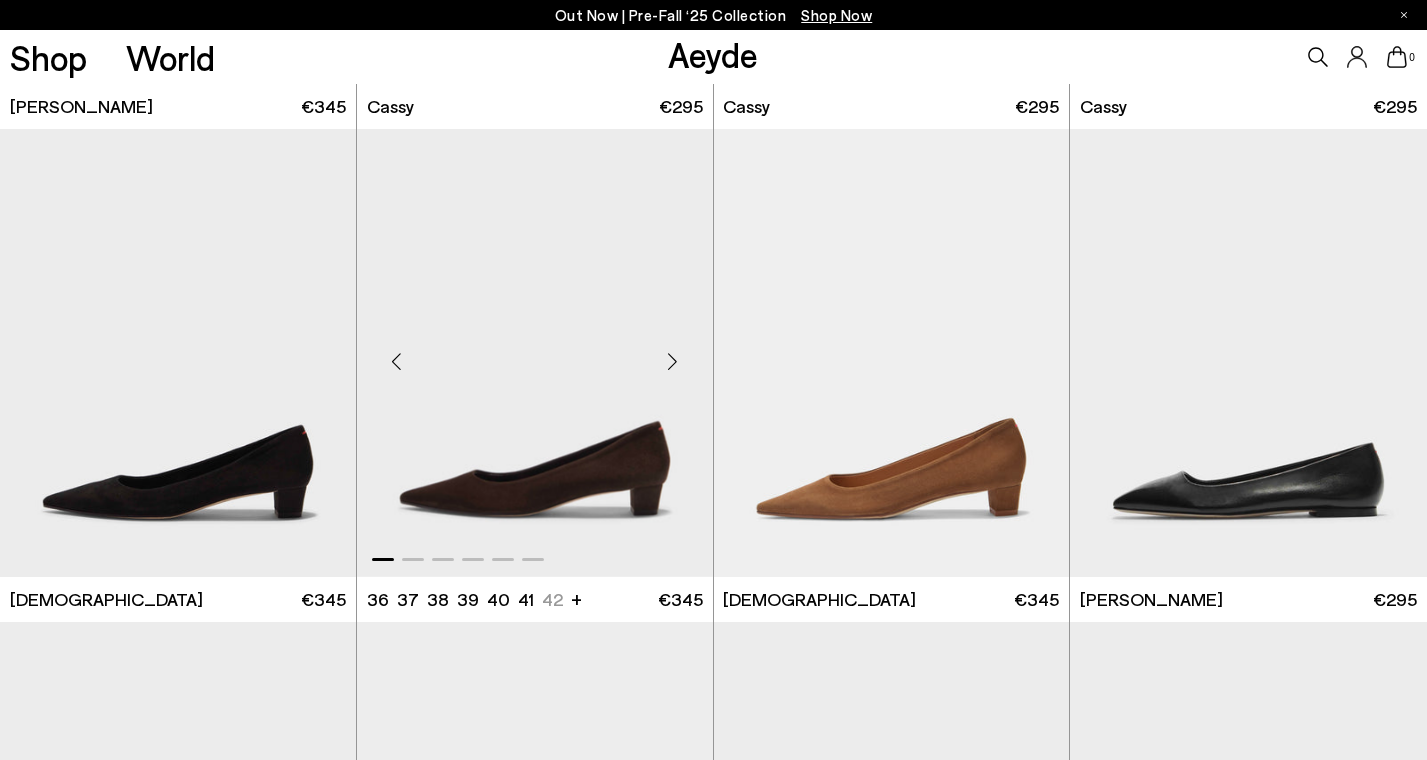 click at bounding box center (673, 361) 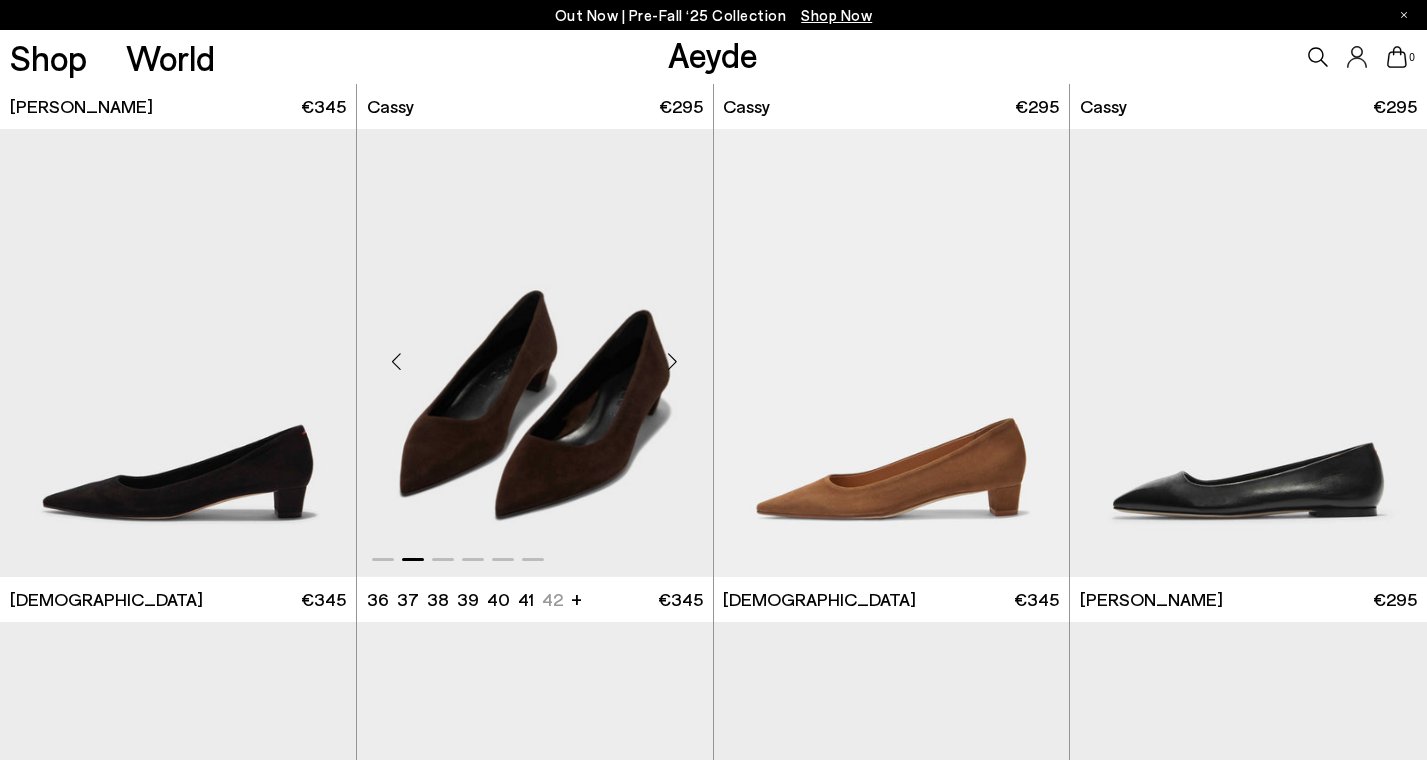 click at bounding box center [673, 361] 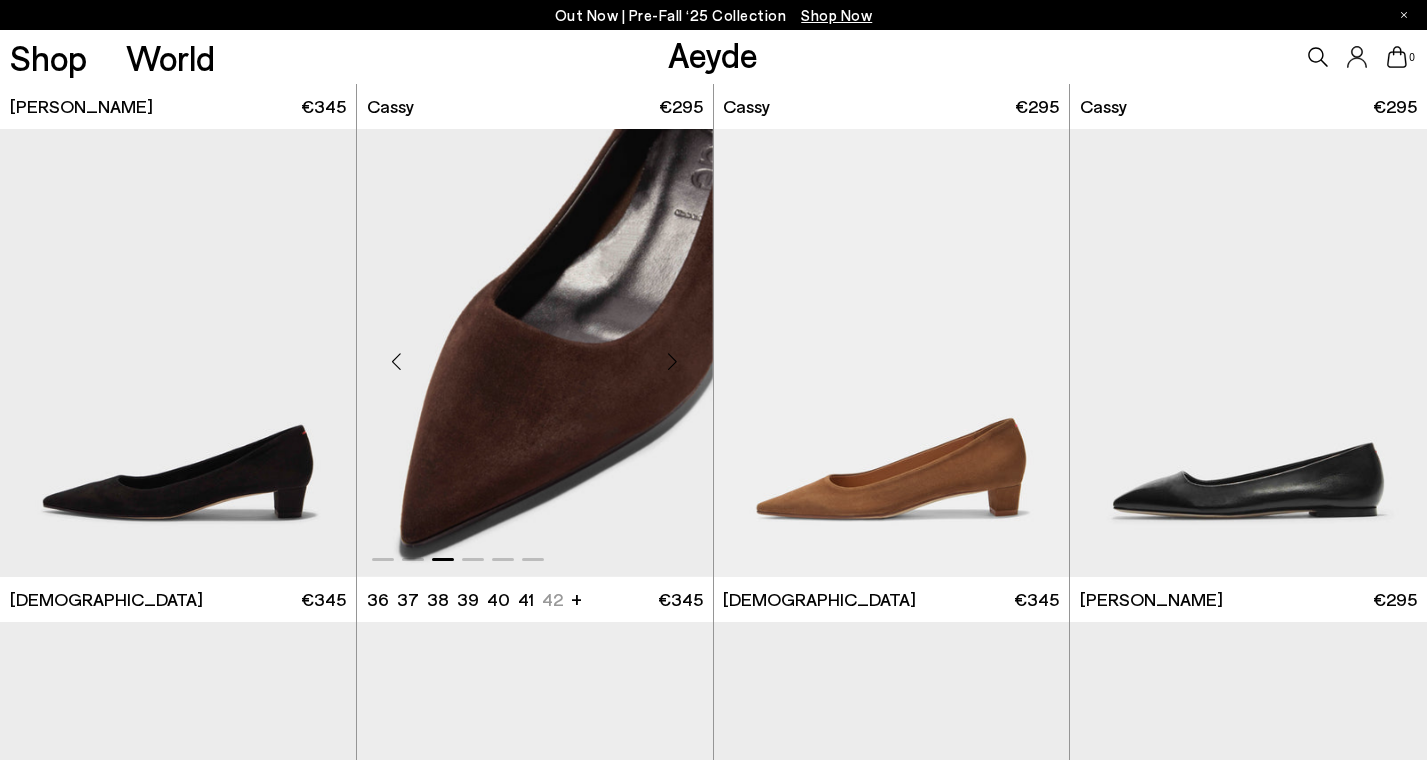 click at bounding box center (673, 361) 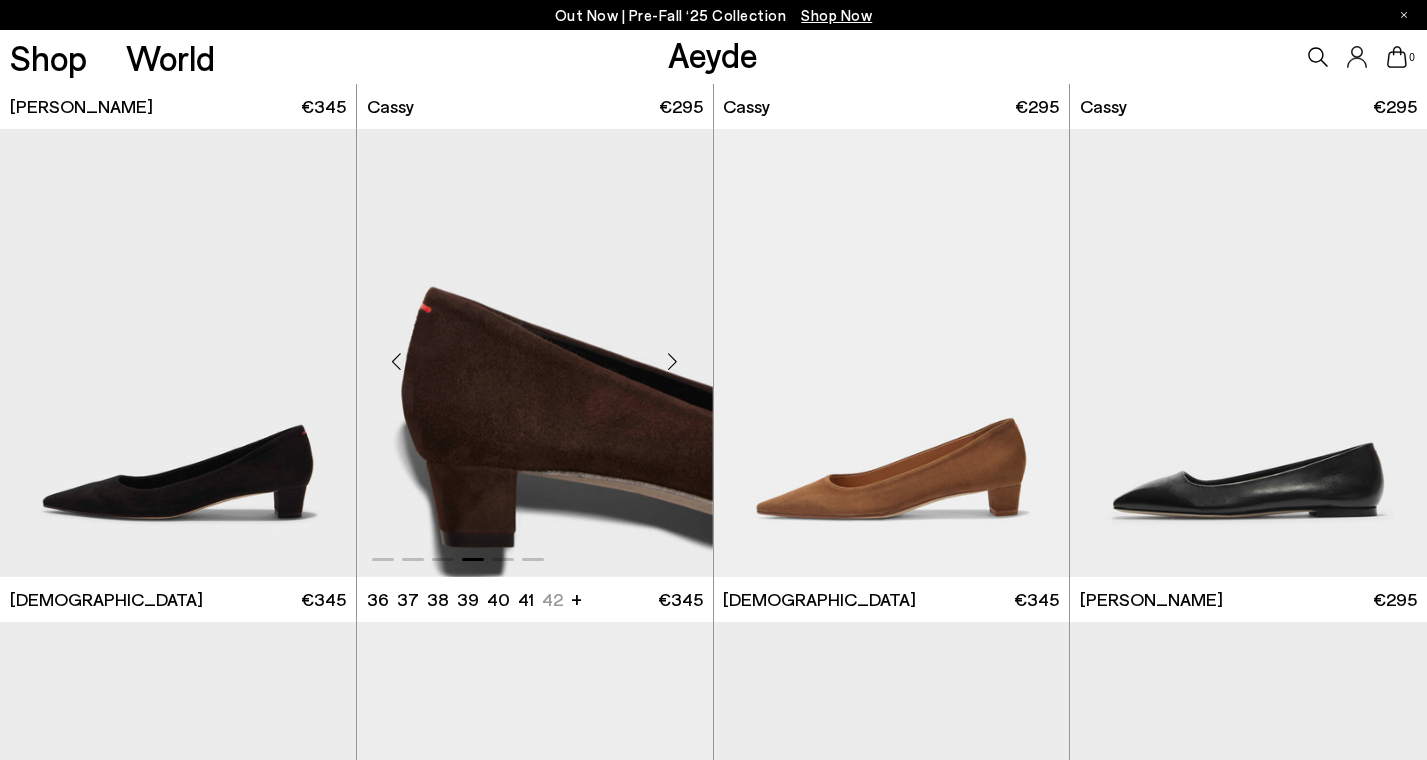 click at bounding box center (673, 361) 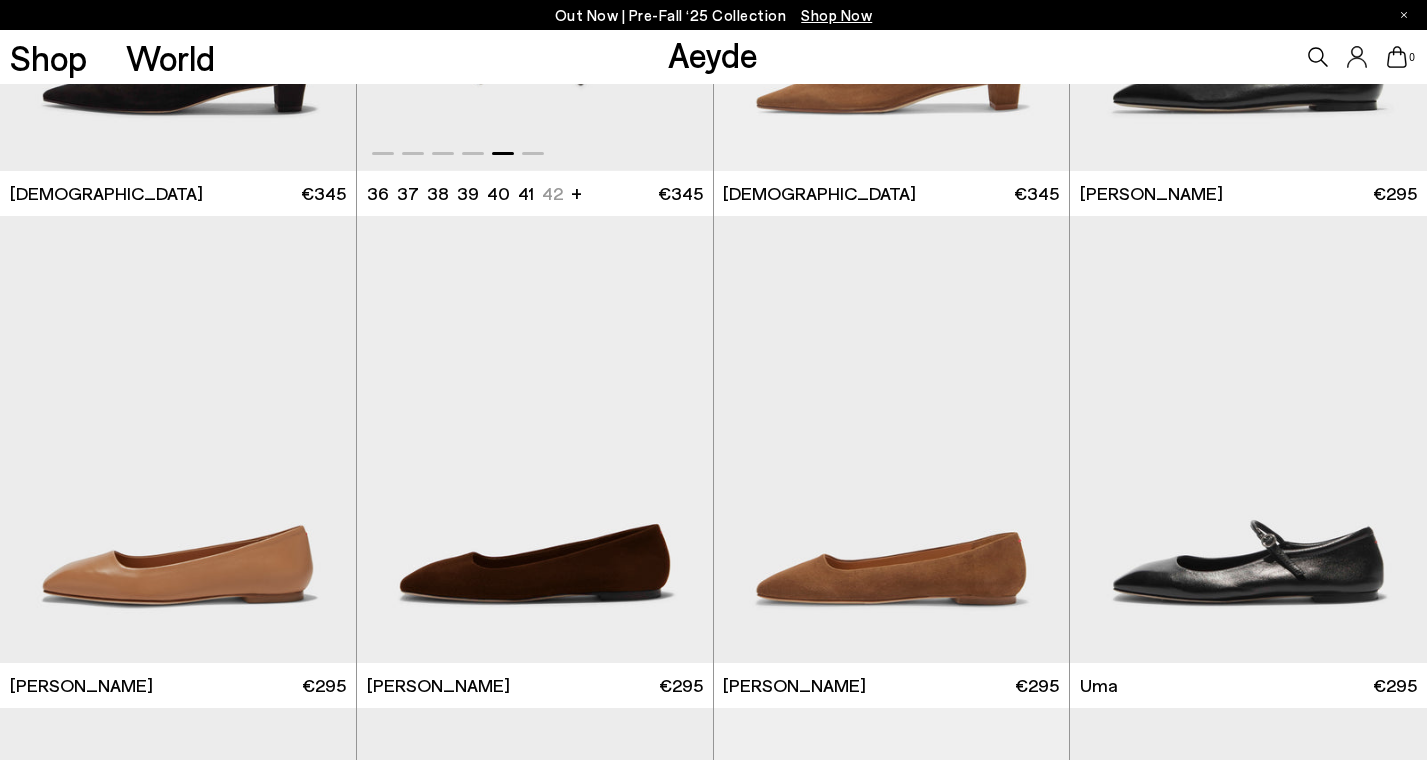scroll, scrollTop: 6764, scrollLeft: 0, axis: vertical 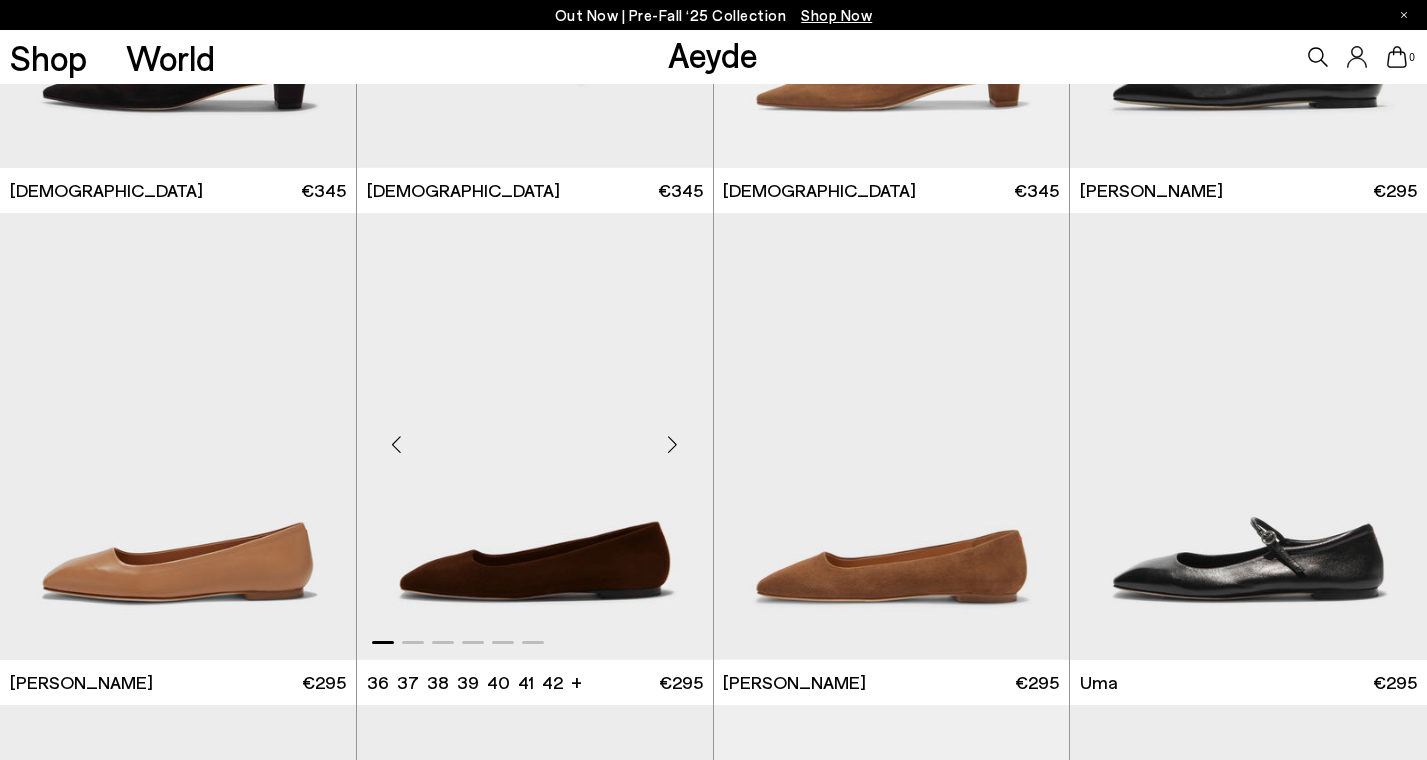 click at bounding box center (673, 444) 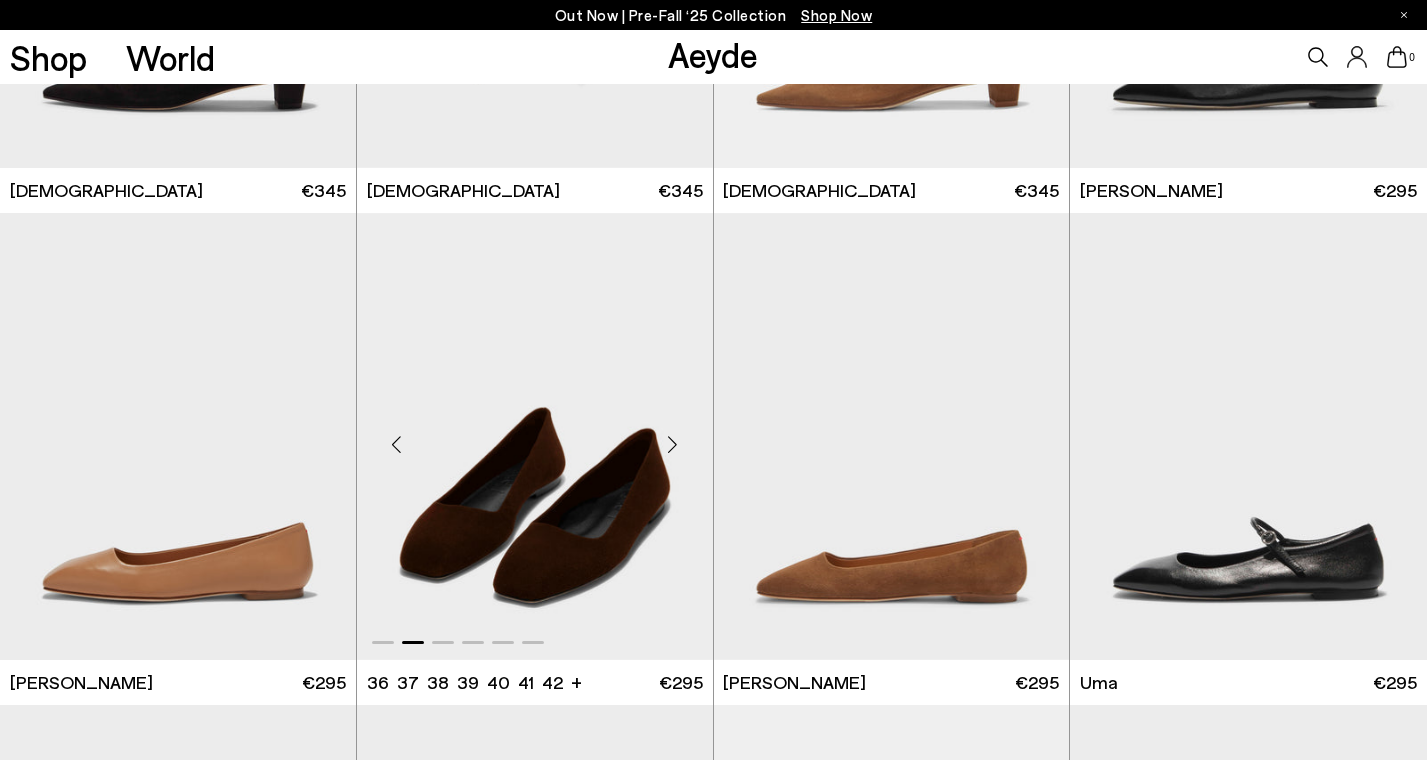 click at bounding box center (673, 444) 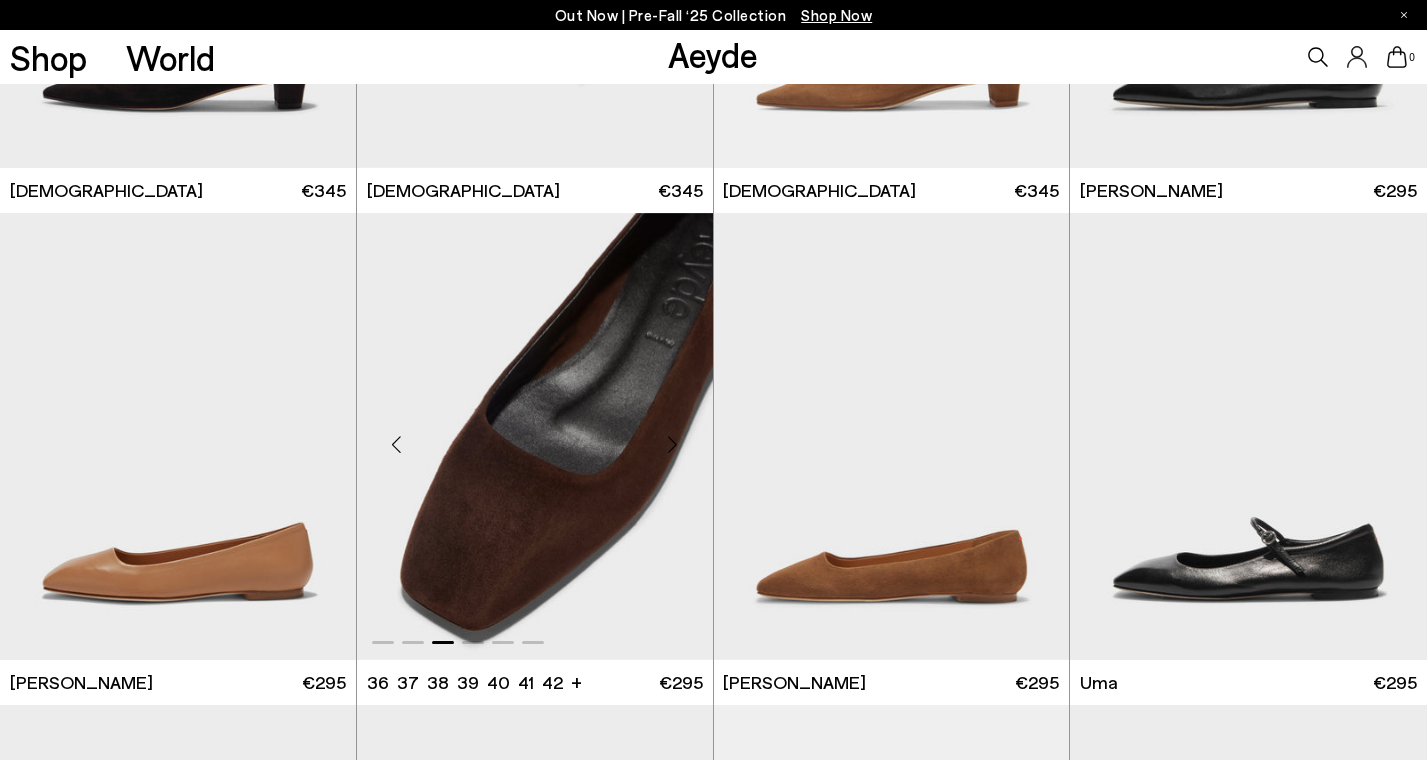 click at bounding box center (535, 436) 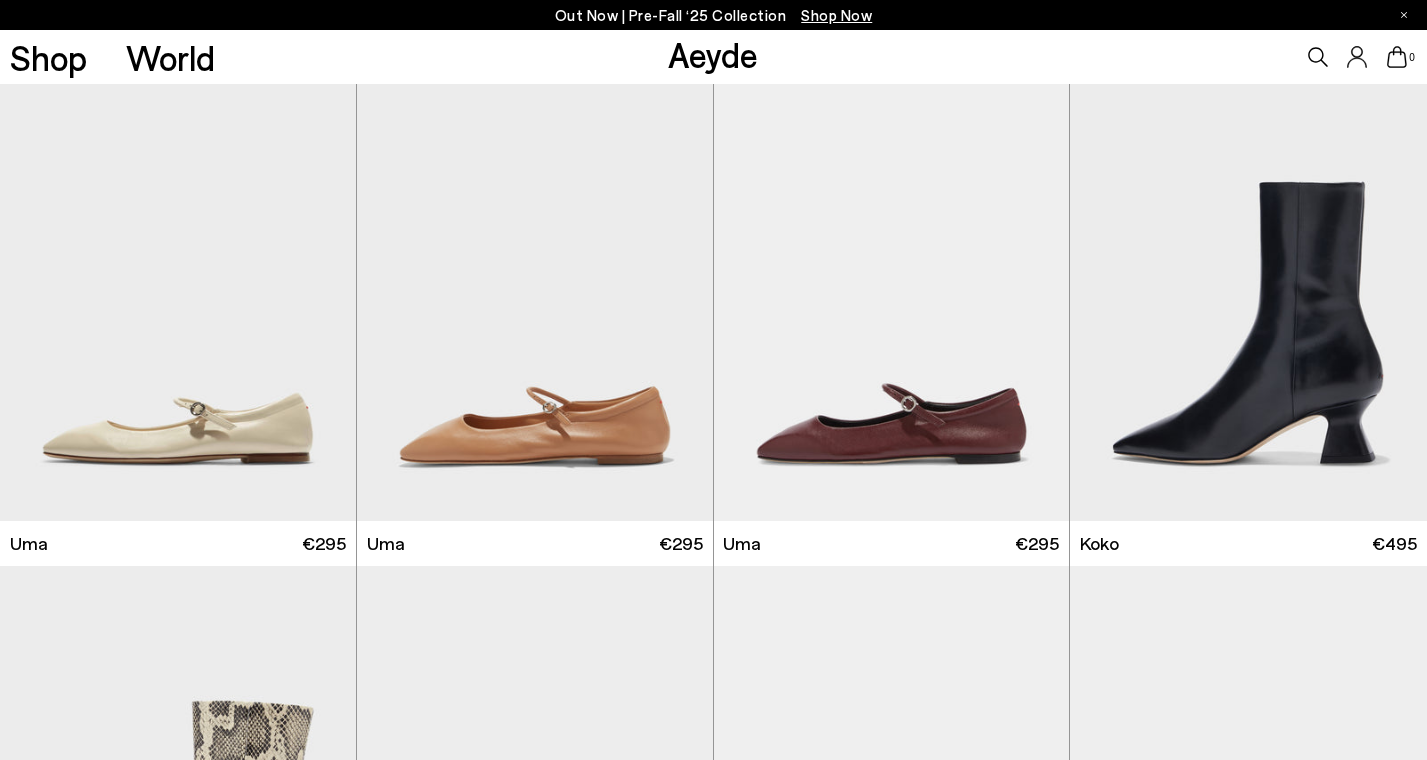 scroll, scrollTop: 7397, scrollLeft: 0, axis: vertical 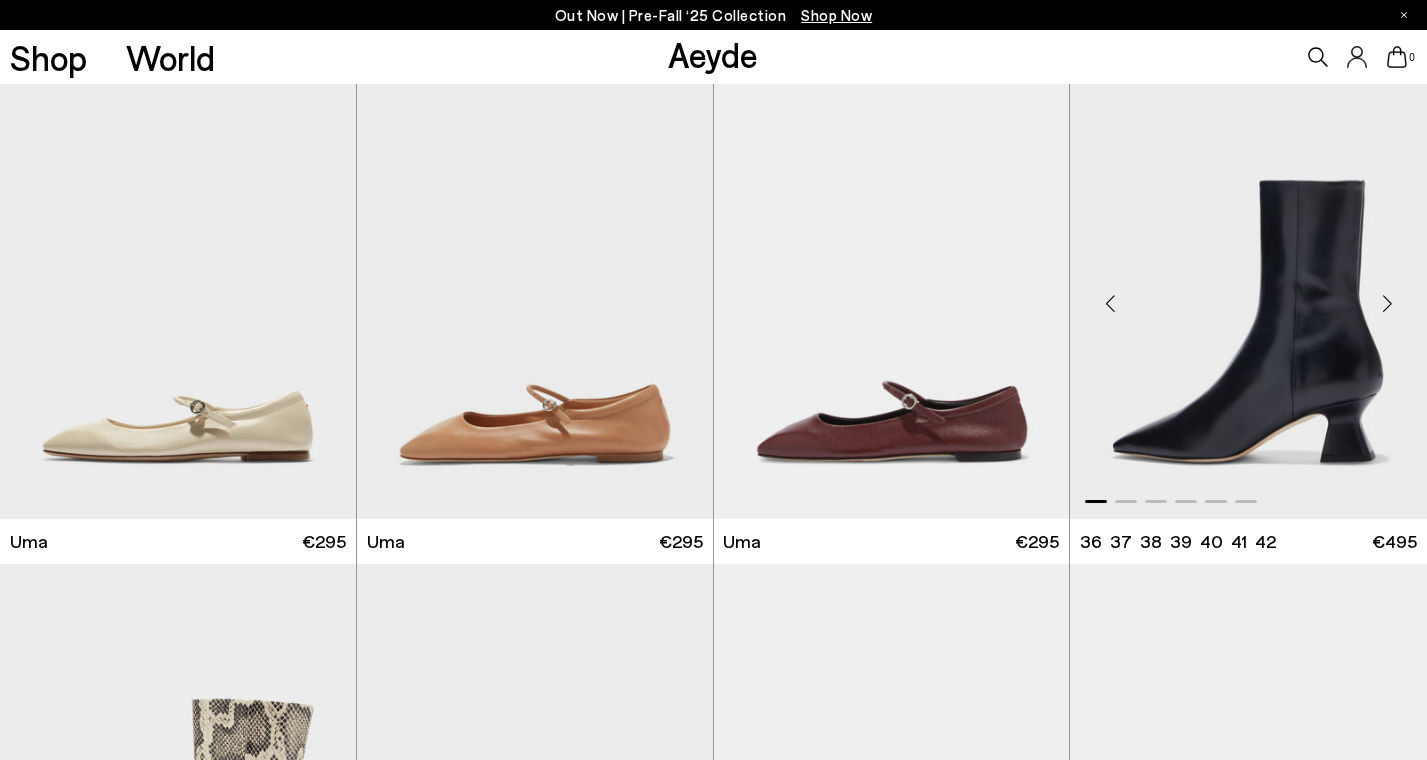 click at bounding box center (1387, 304) 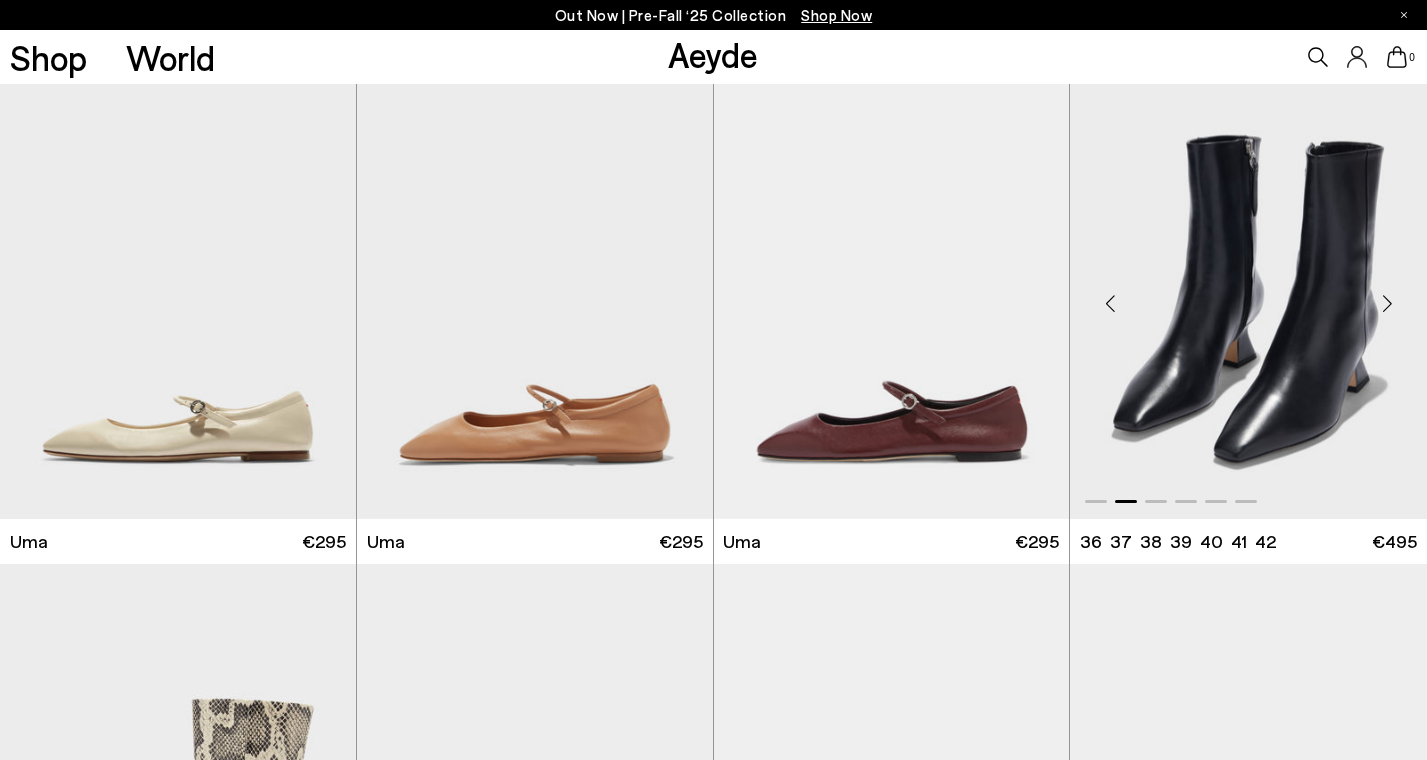 click at bounding box center [1387, 304] 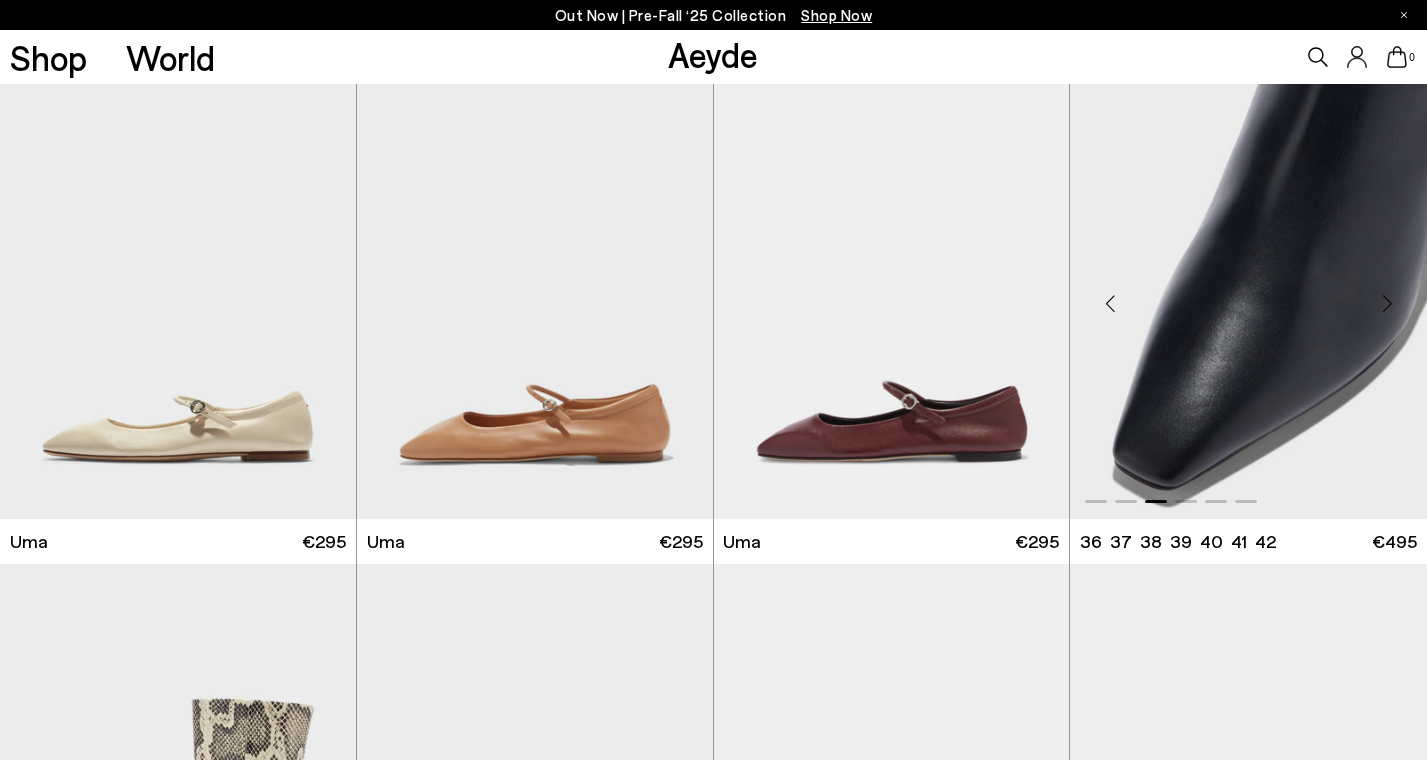 click at bounding box center [1387, 304] 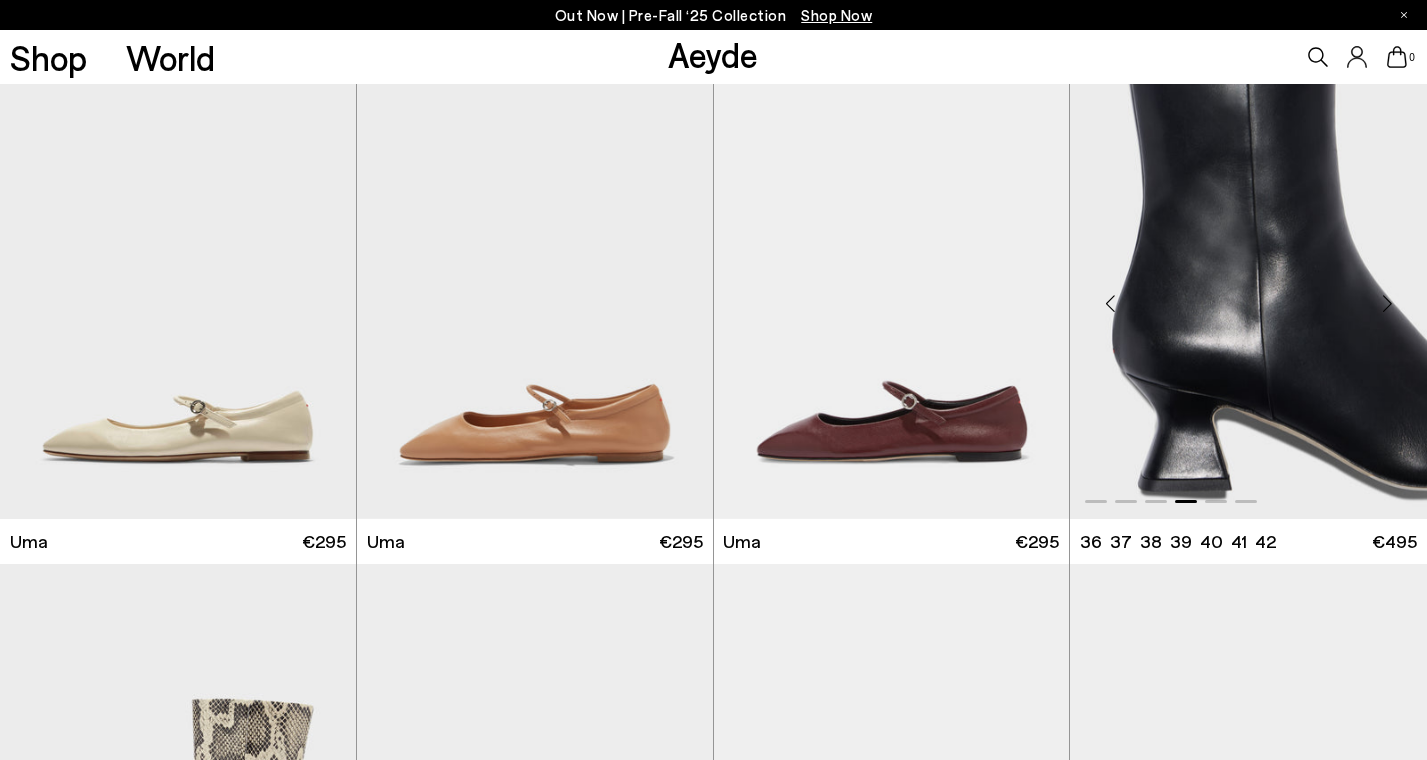 click at bounding box center (1387, 304) 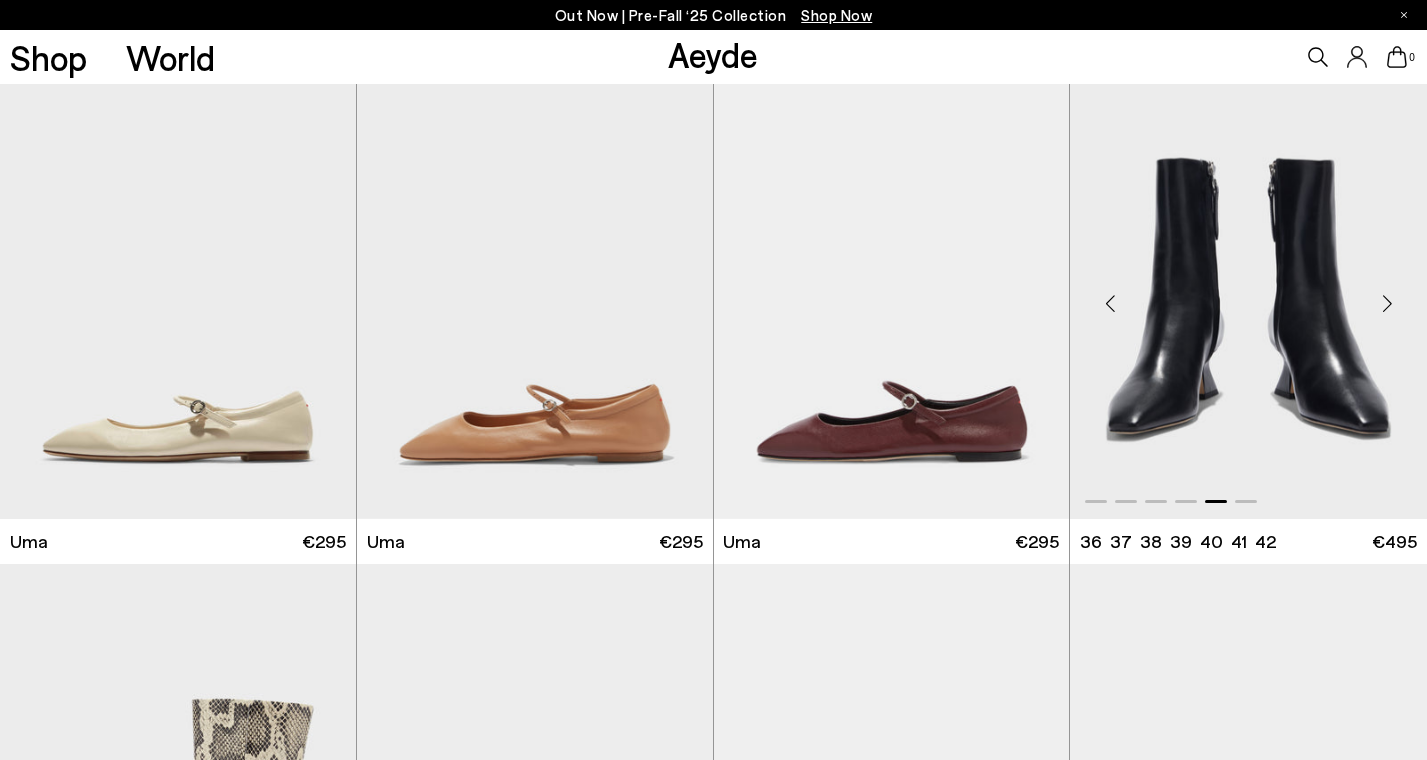 click at bounding box center [1387, 304] 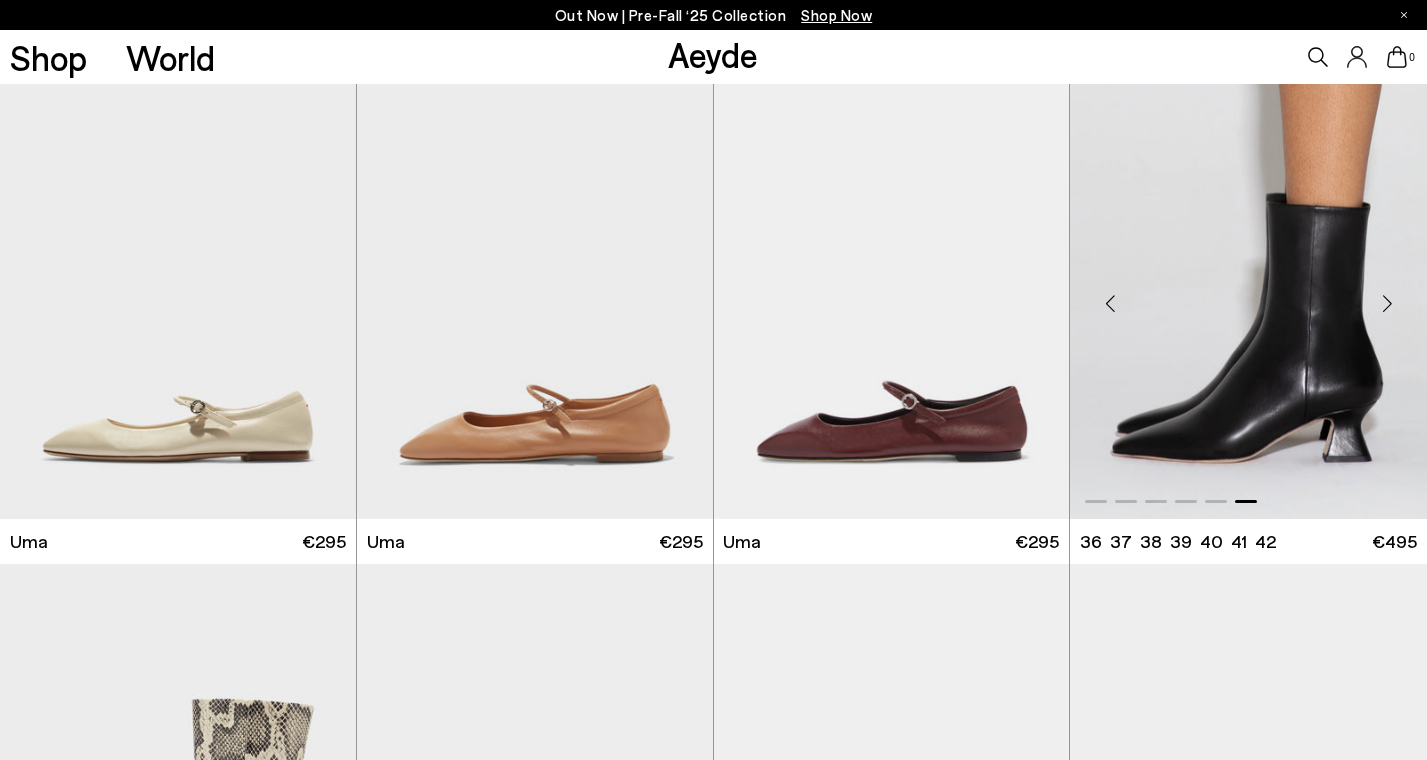 click at bounding box center (1387, 304) 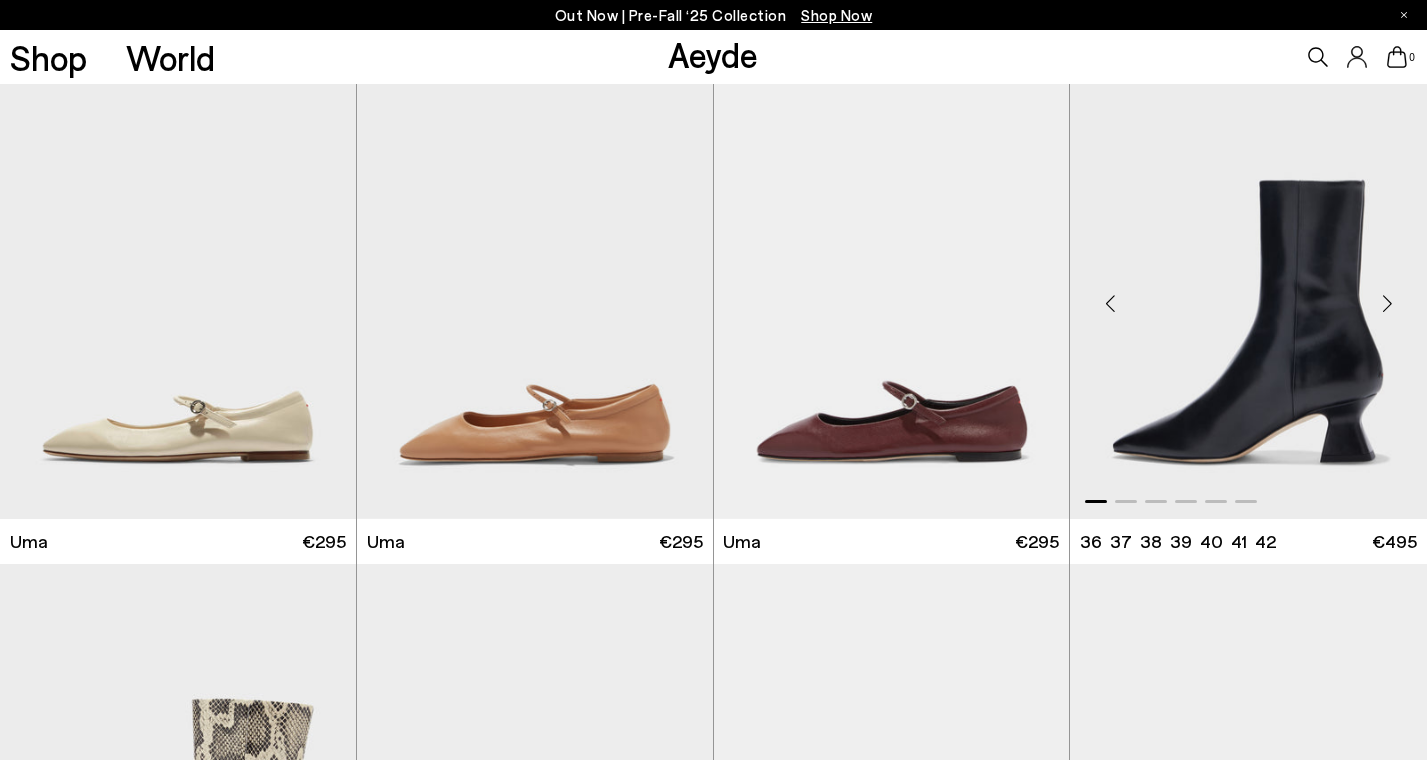 click at bounding box center (1387, 304) 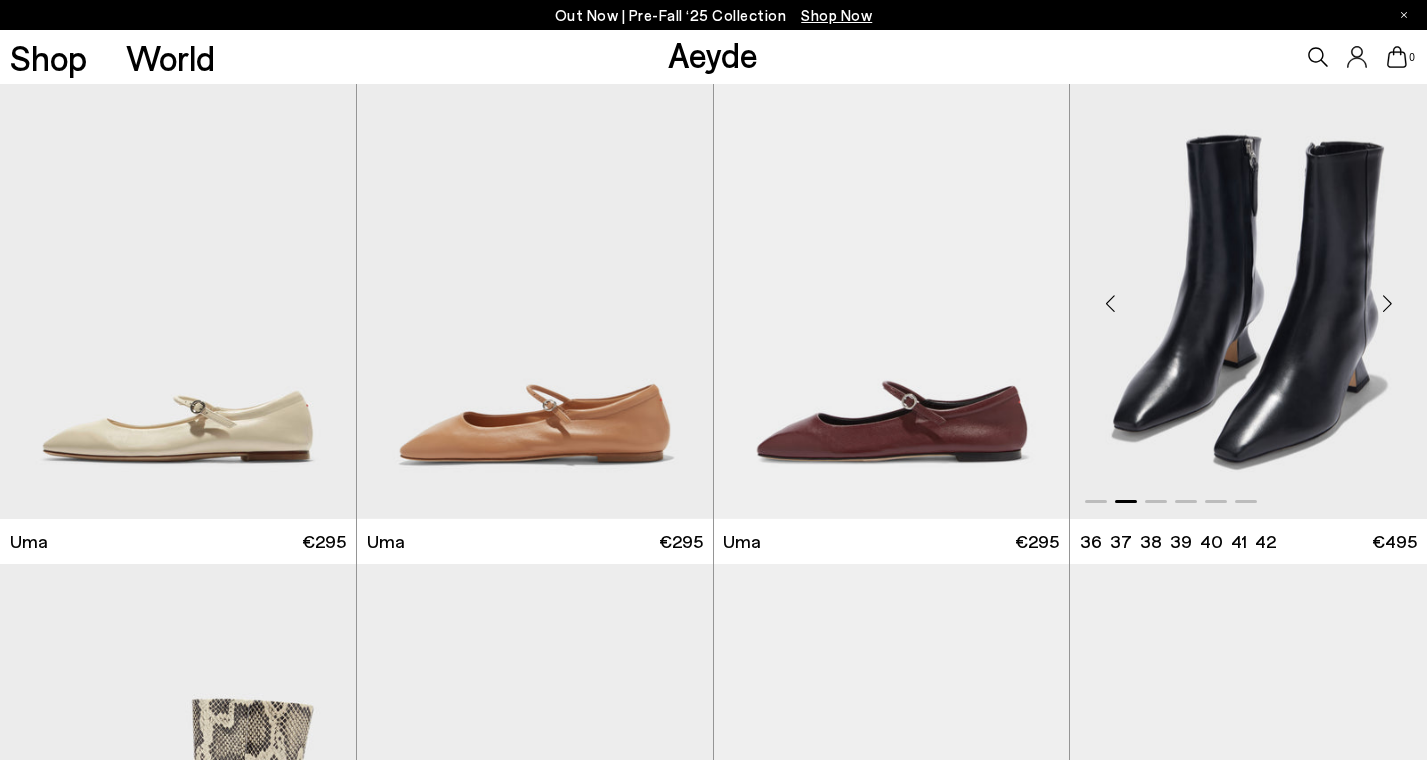 click at bounding box center (1387, 304) 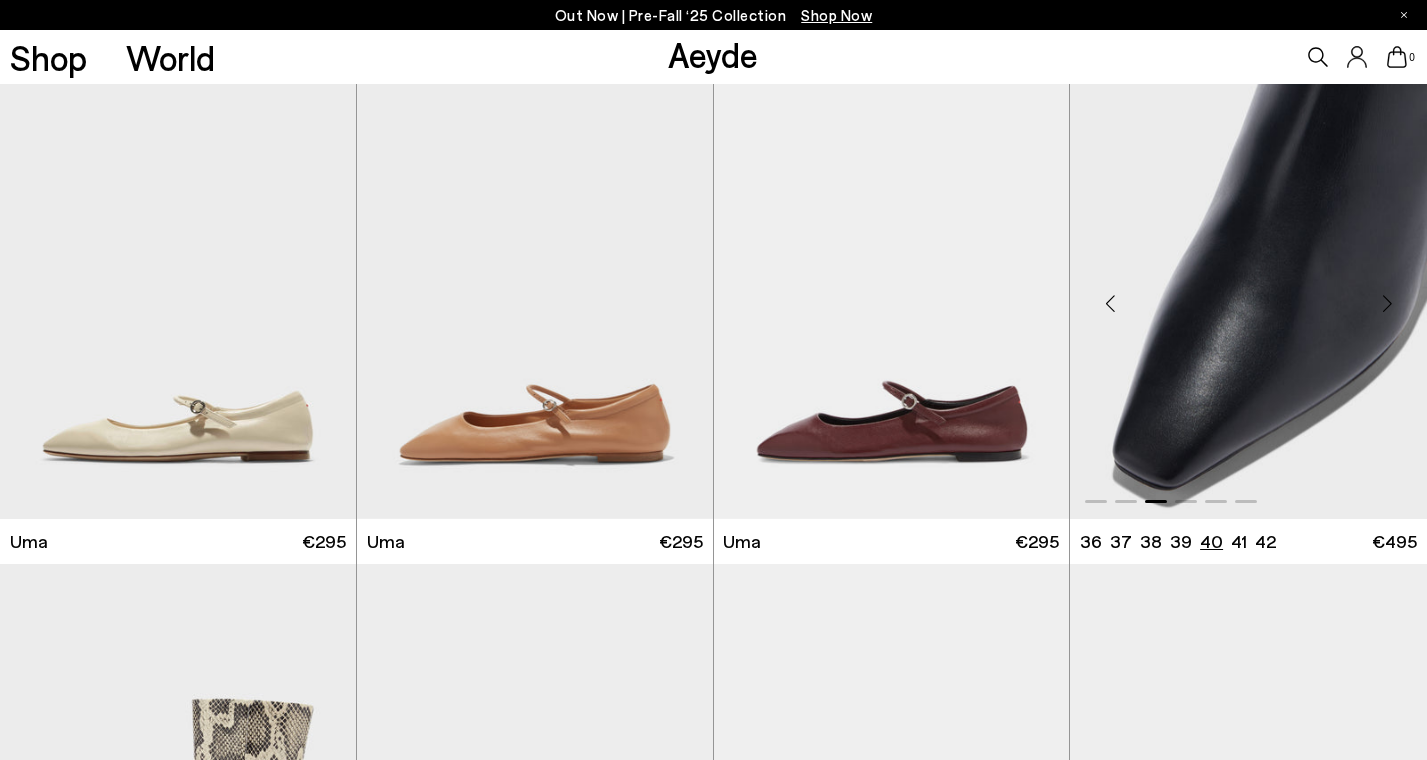click on "40" at bounding box center [1211, 541] 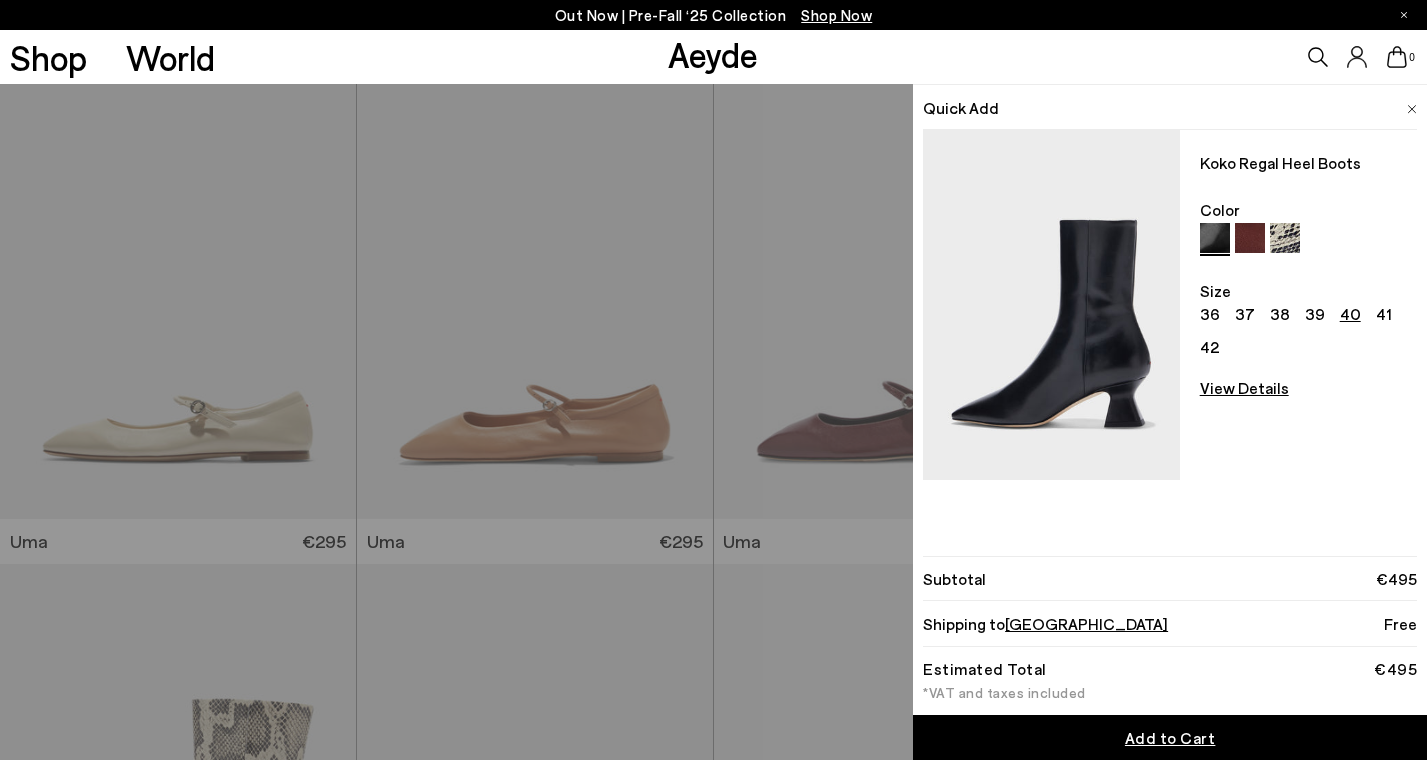 click on "Add to Cart" at bounding box center [1170, 737] 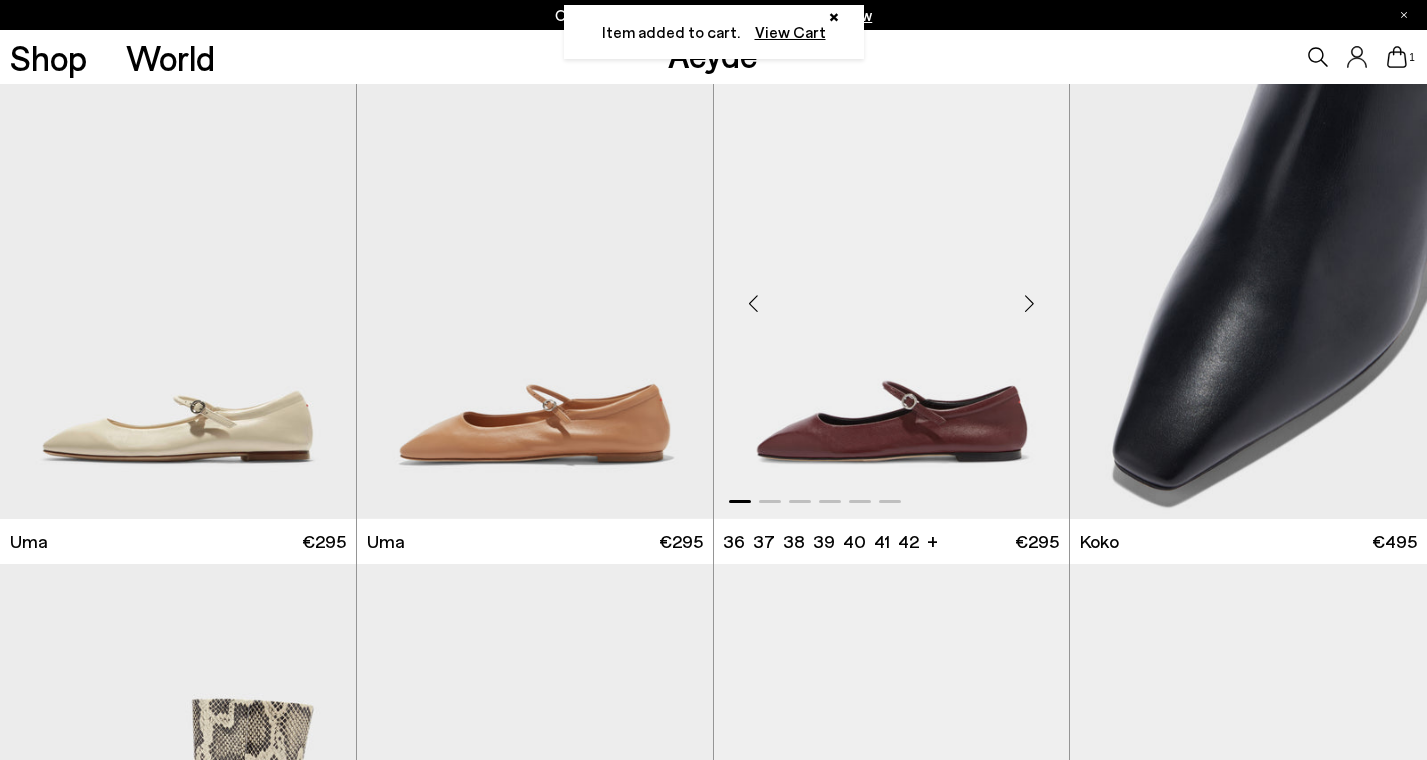 click at bounding box center [1029, 304] 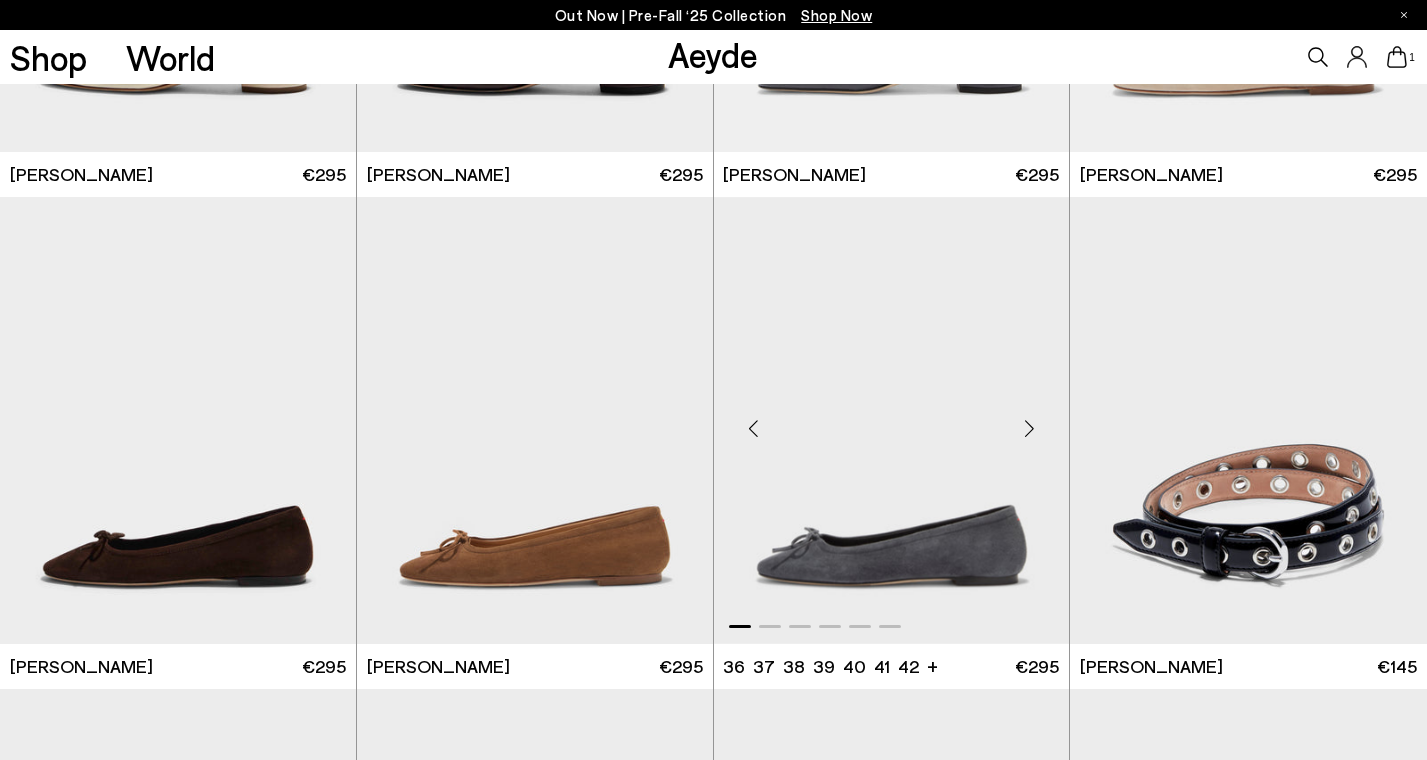 scroll, scrollTop: 9761, scrollLeft: 0, axis: vertical 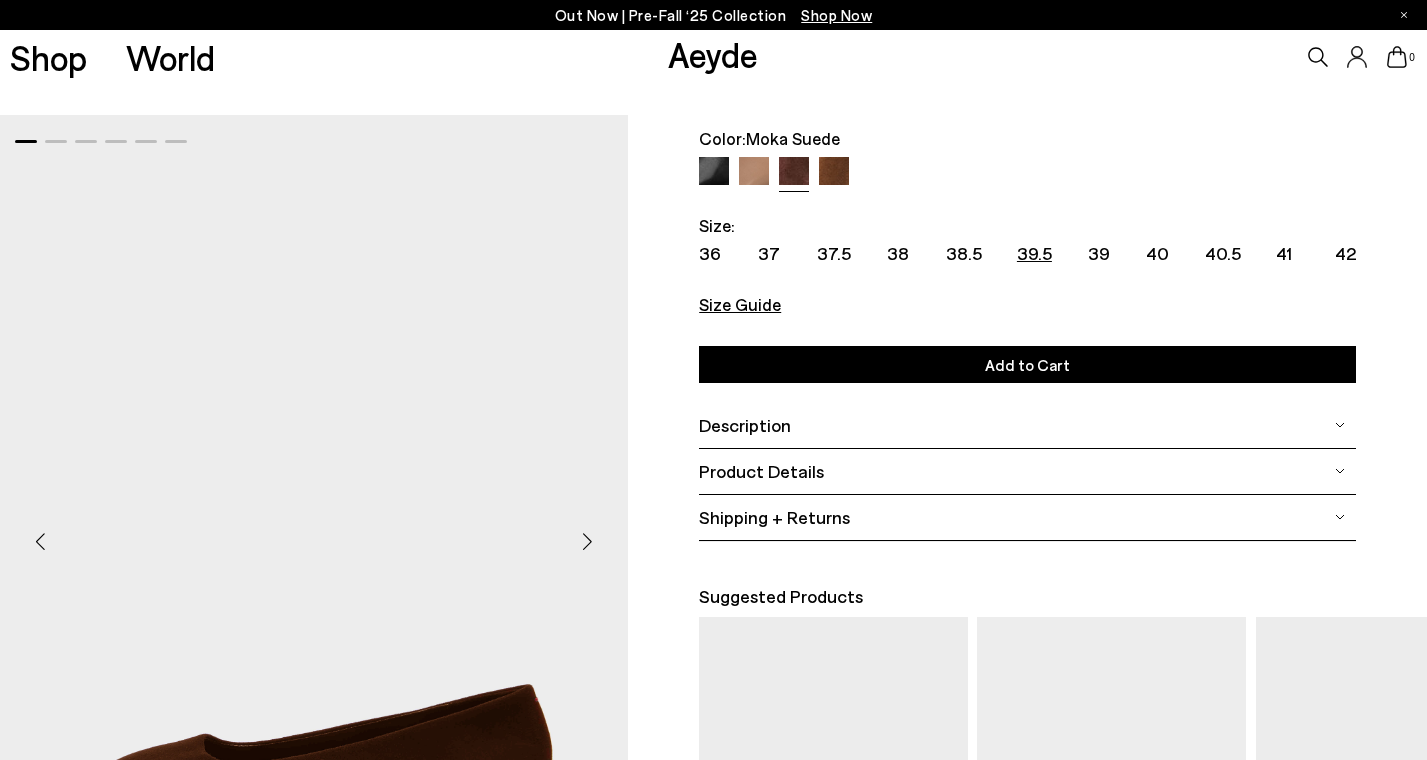 click on "39.5" at bounding box center [1034, 253] 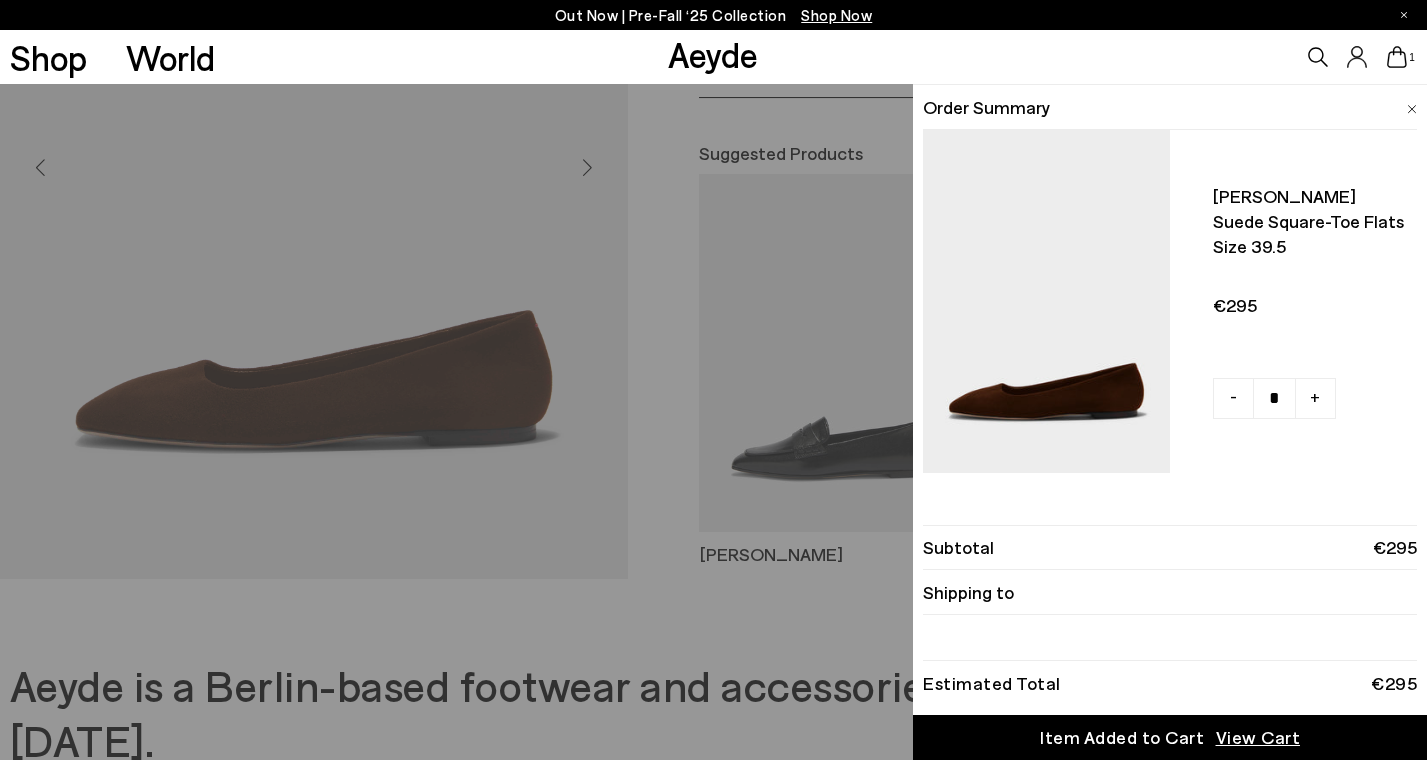 scroll, scrollTop: 528, scrollLeft: 0, axis: vertical 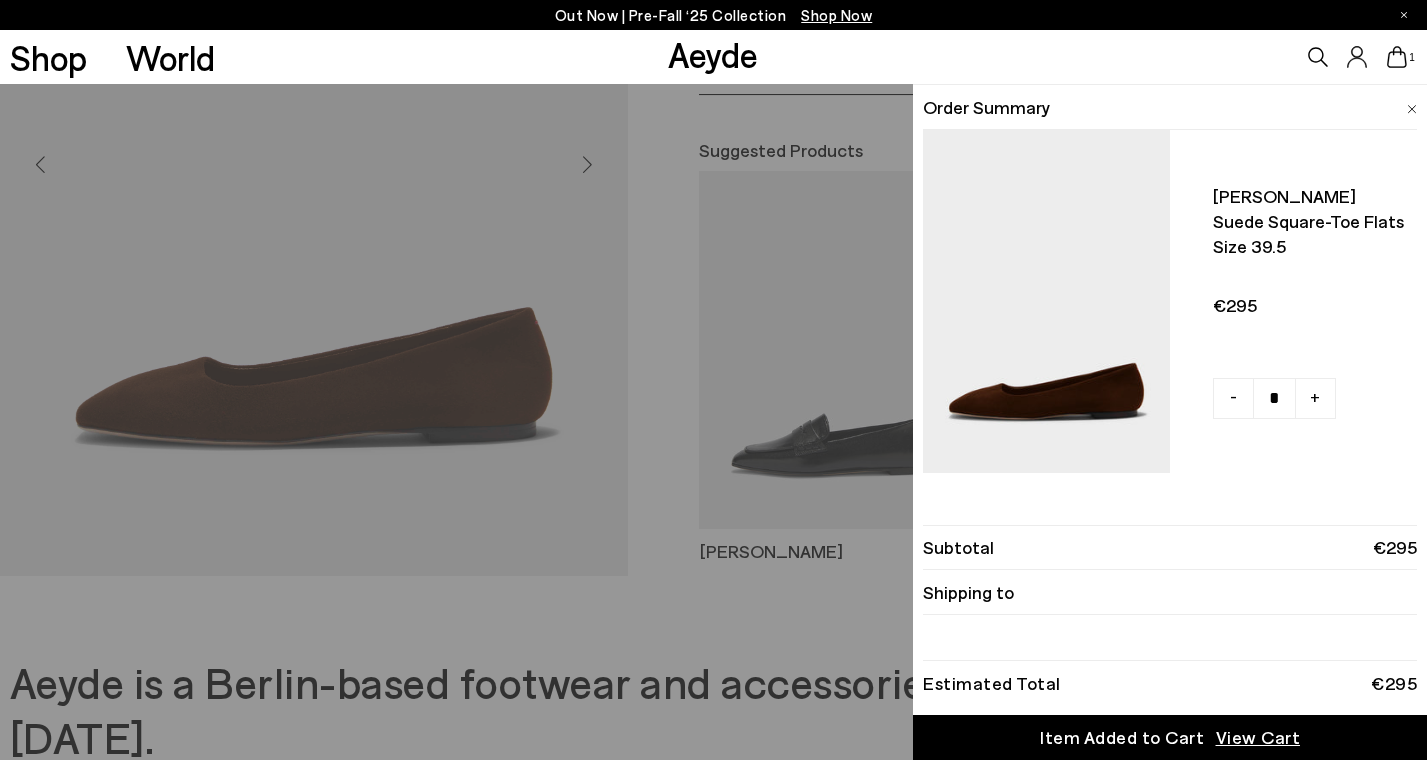 click on "Quick Add
Color
Size
View Details
Order Summary
Ida suede square-toe flats
Size
39.5
- +" at bounding box center [713, 422] 